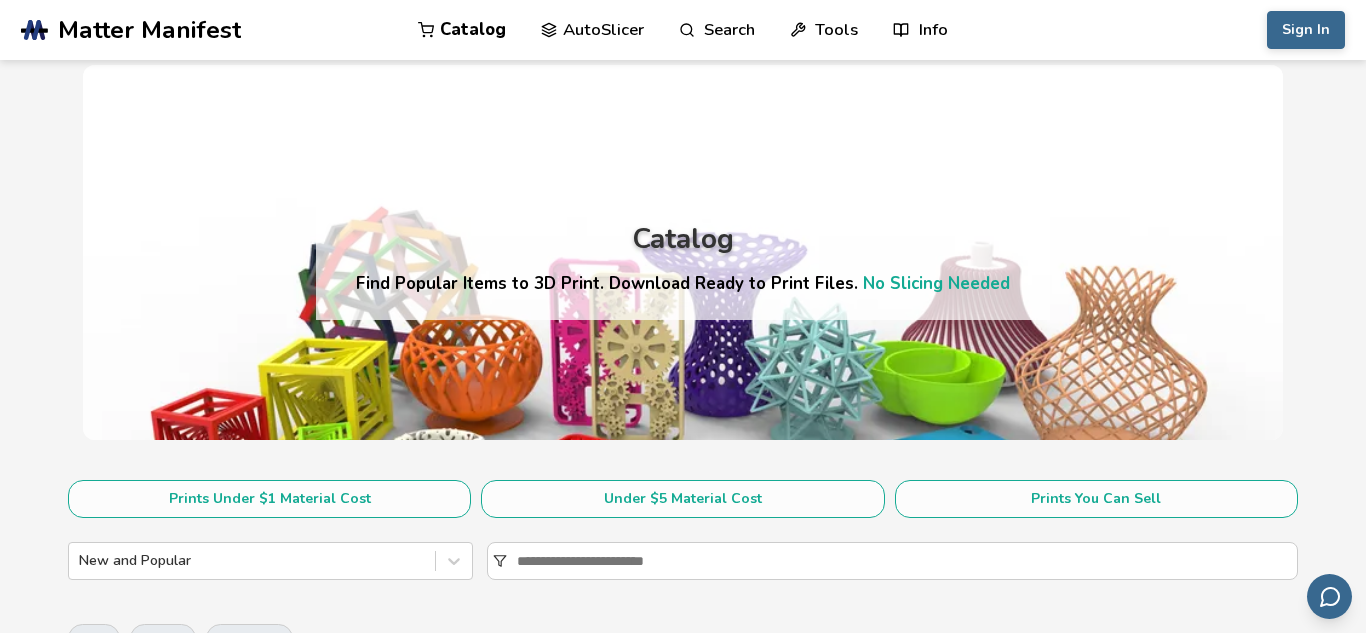scroll, scrollTop: 0, scrollLeft: 0, axis: both 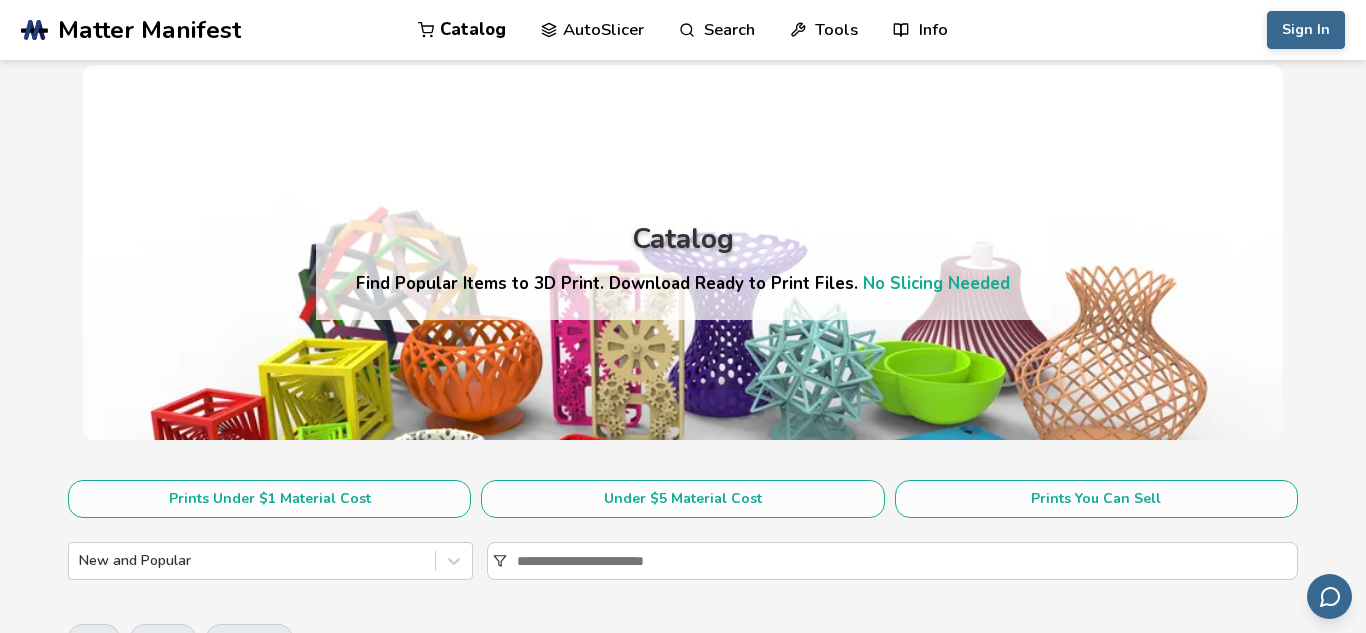 click on "Search" at bounding box center [717, 30] 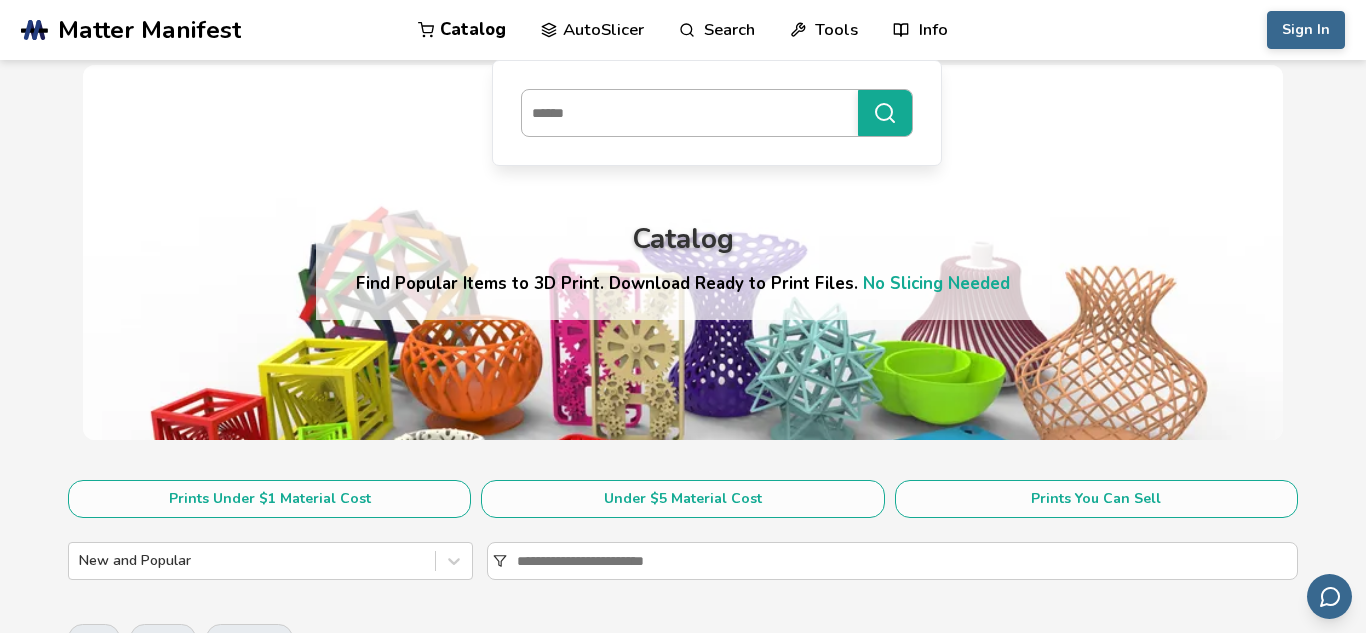 click at bounding box center (685, 113) 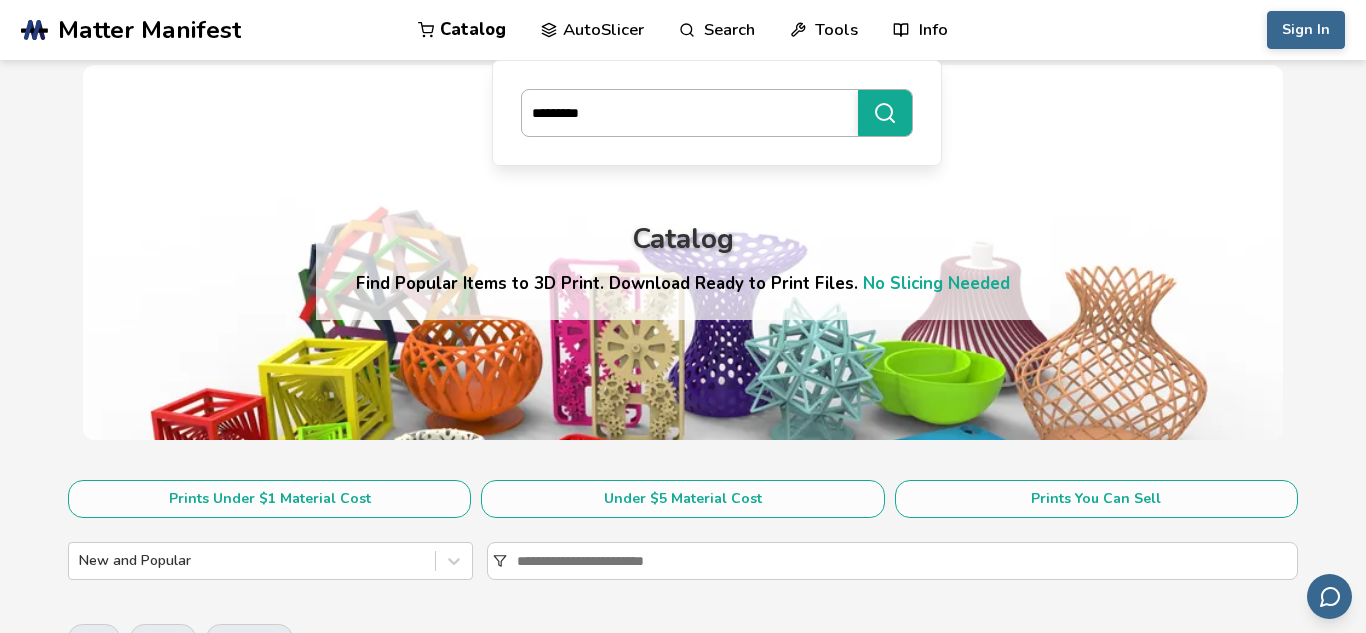 click on "*********" at bounding box center (885, 113) 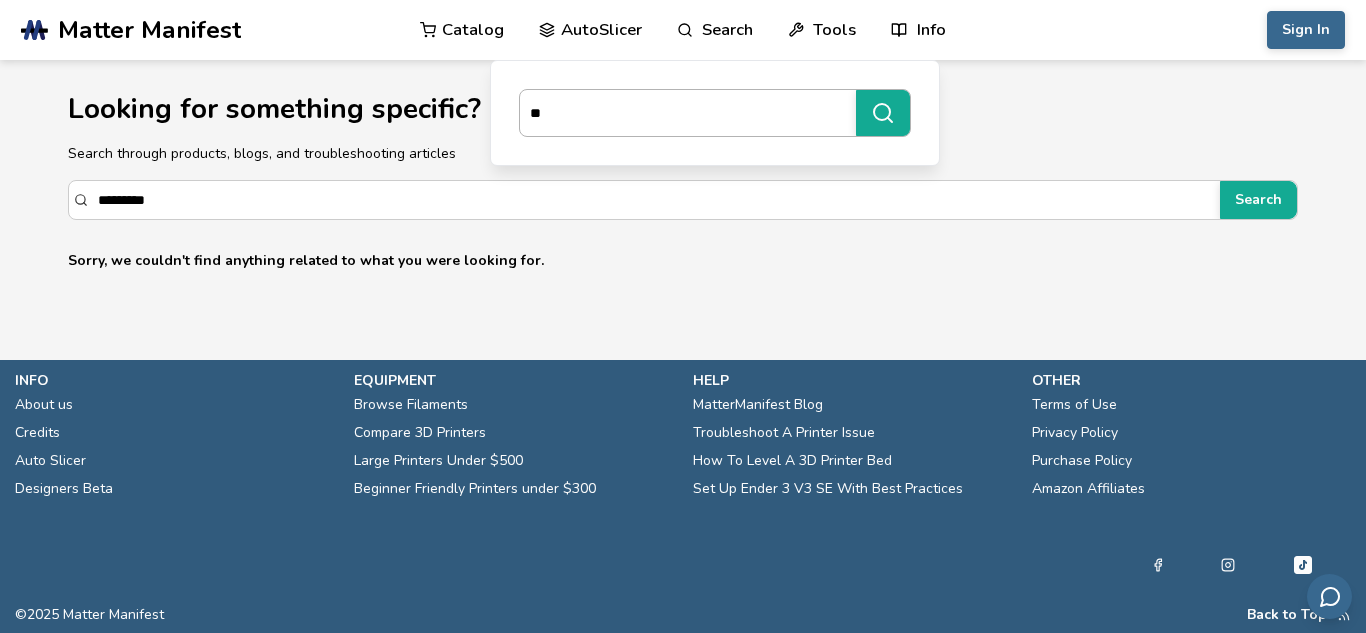 type on "*" 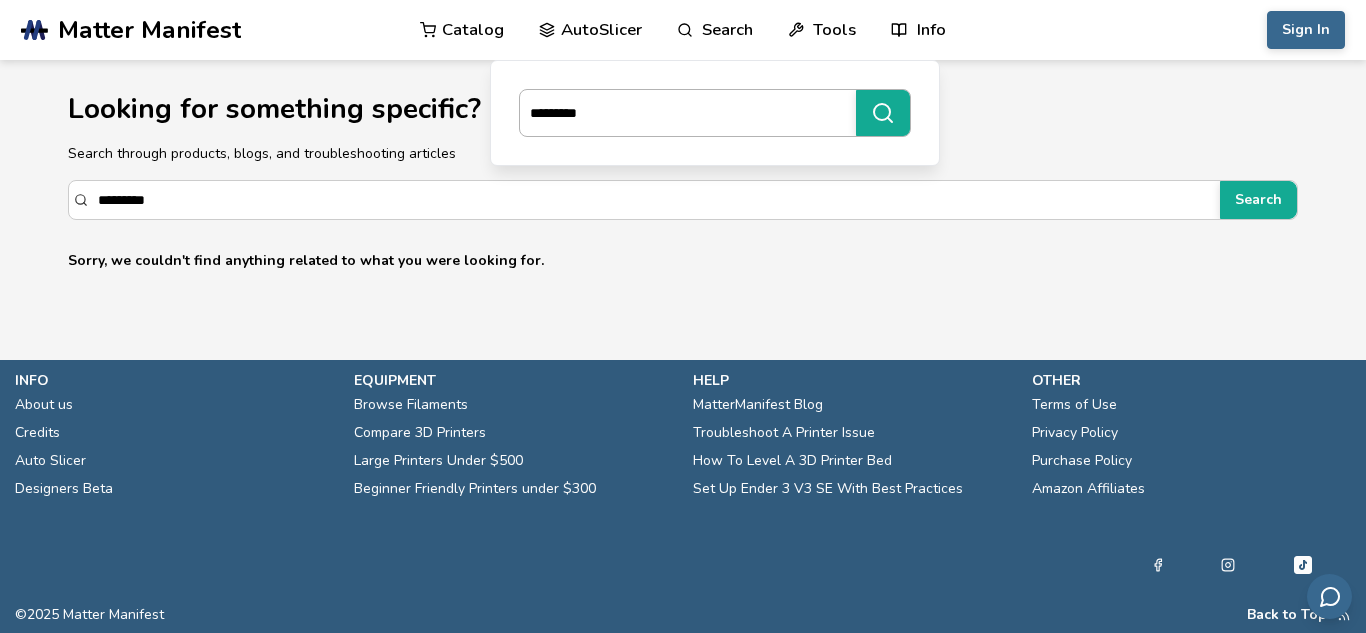 click on "*********" at bounding box center [883, 113] 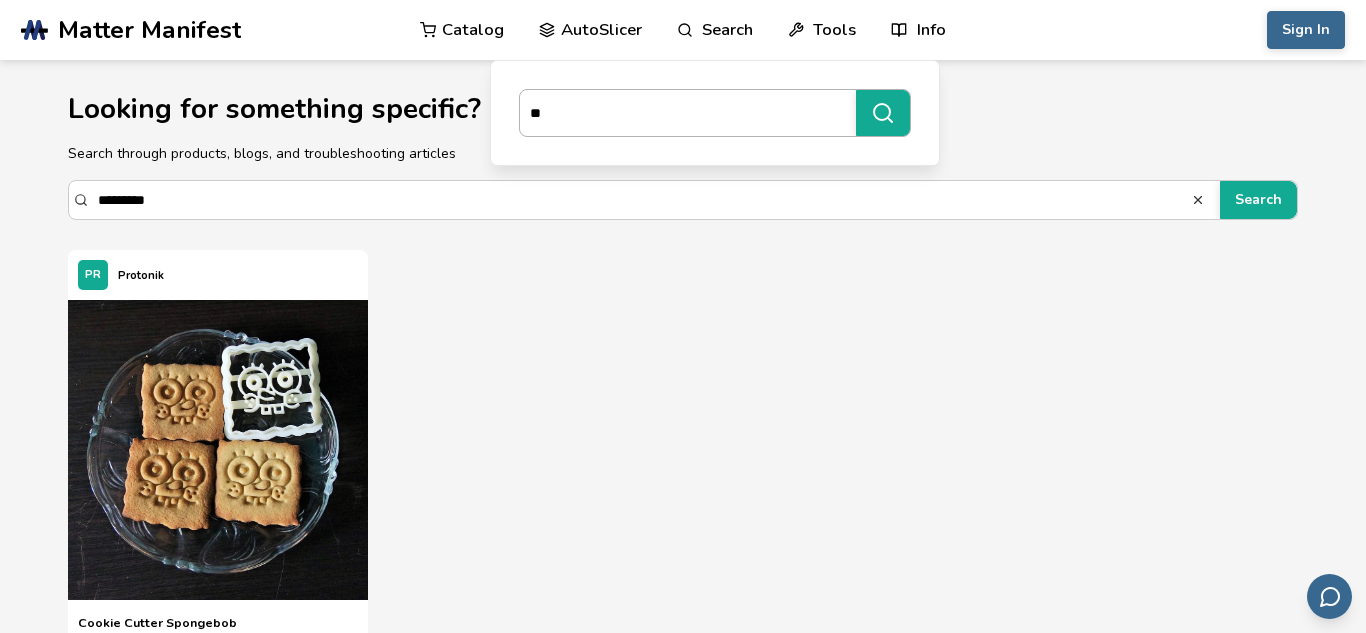 type on "*" 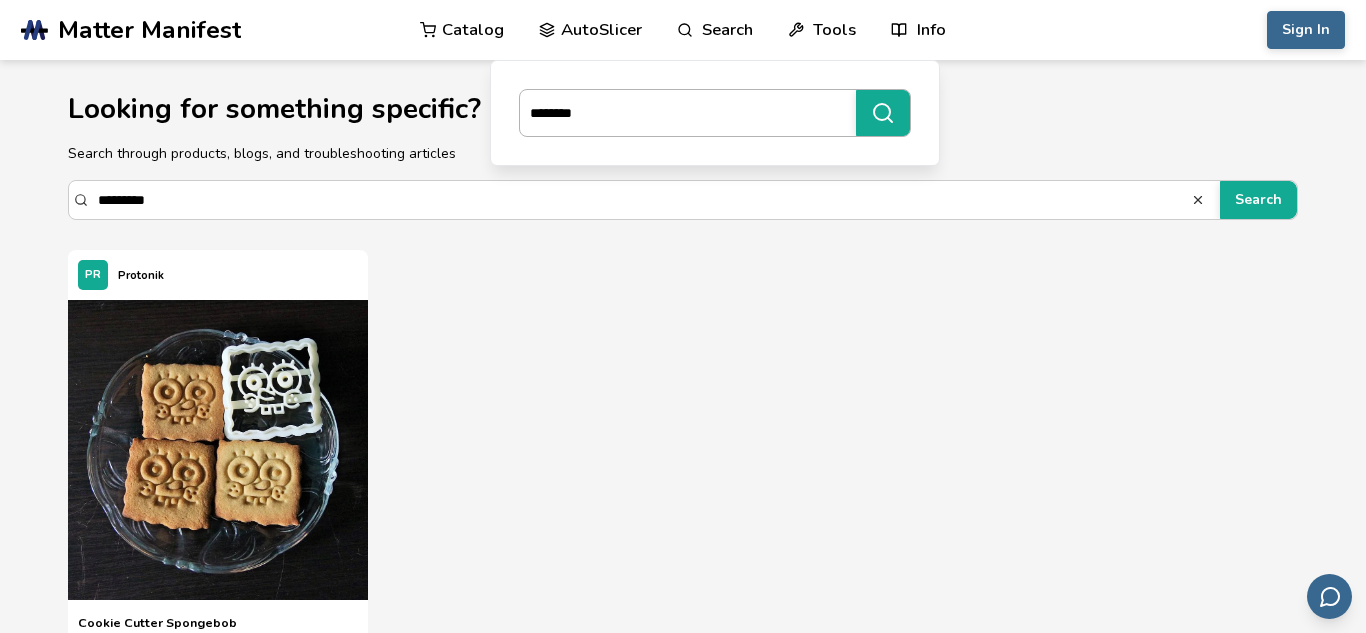 click on "********" at bounding box center (883, 113) 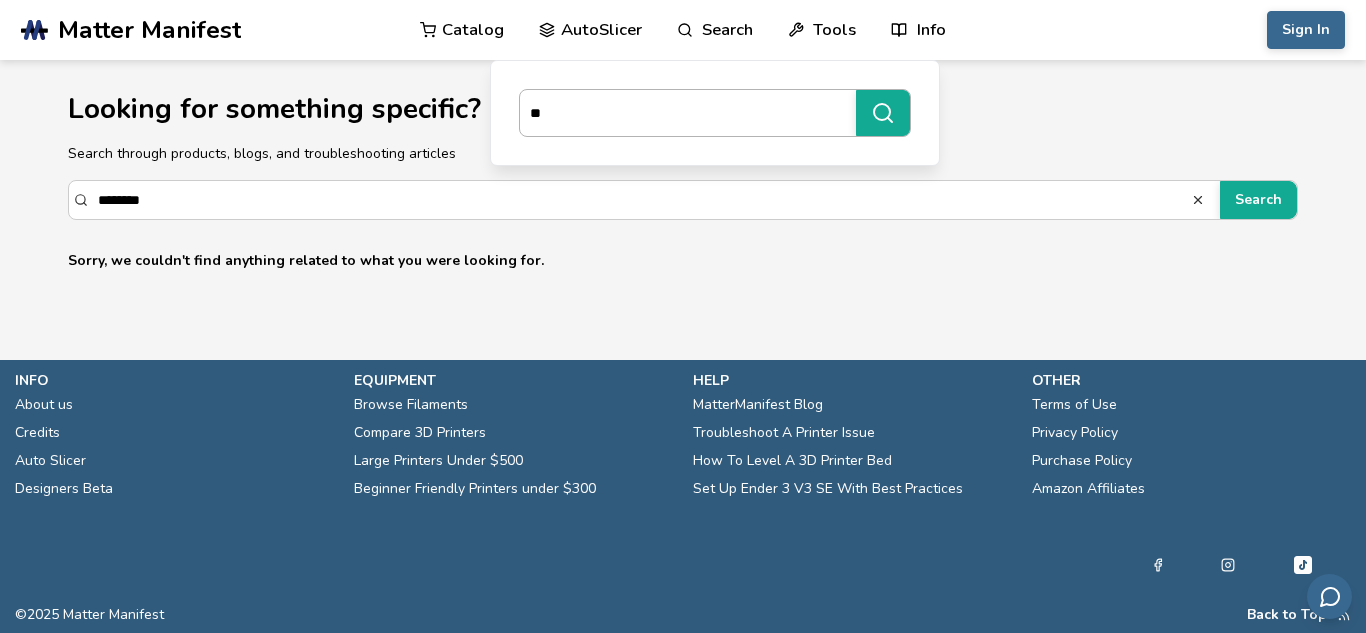 type on "*" 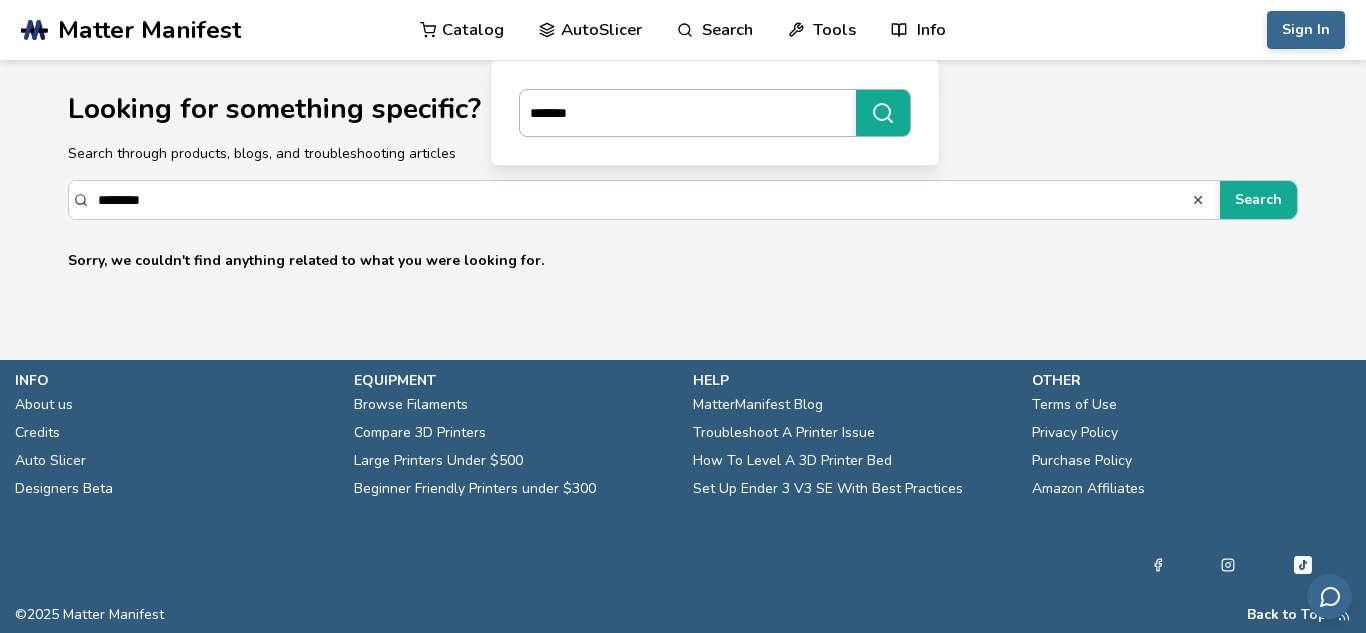 click on "*******" at bounding box center (883, 113) 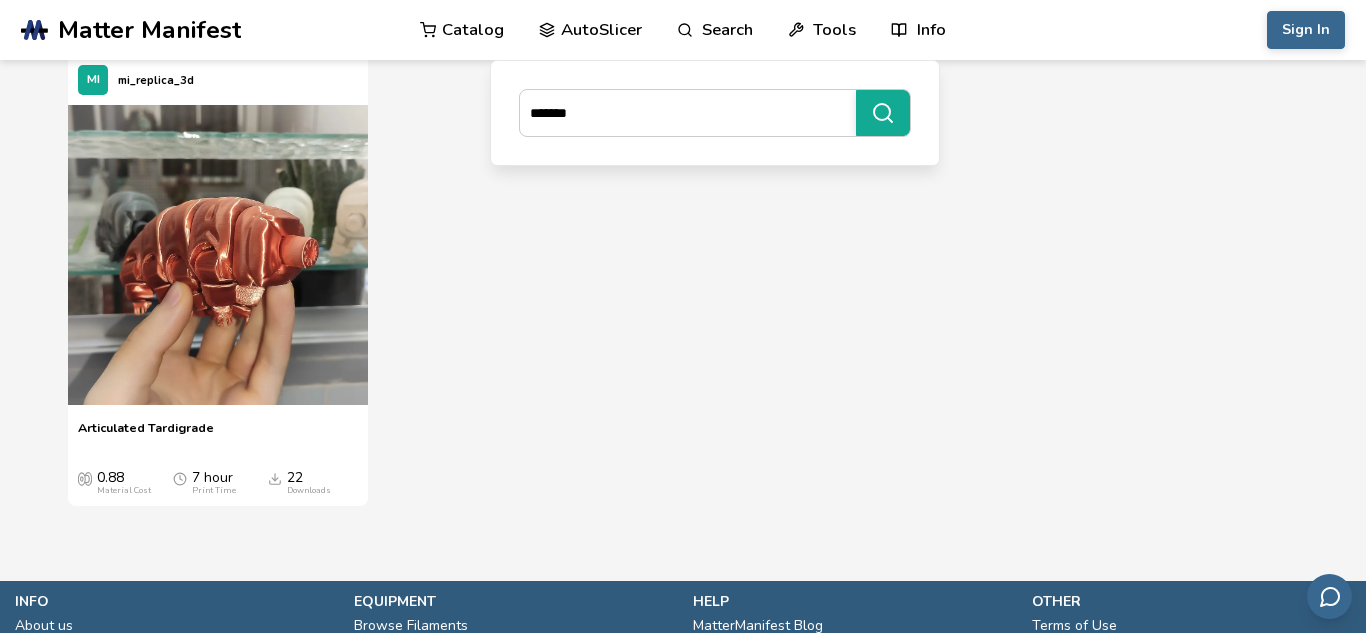 scroll, scrollTop: 0, scrollLeft: 0, axis: both 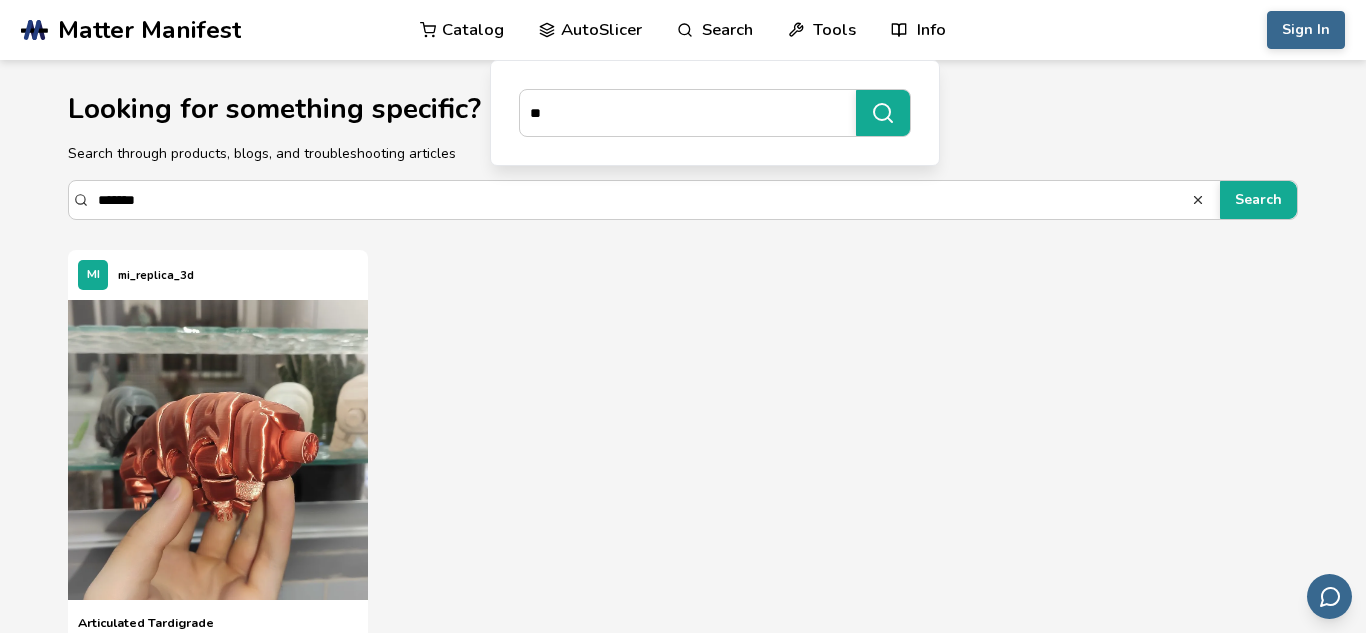 type on "*" 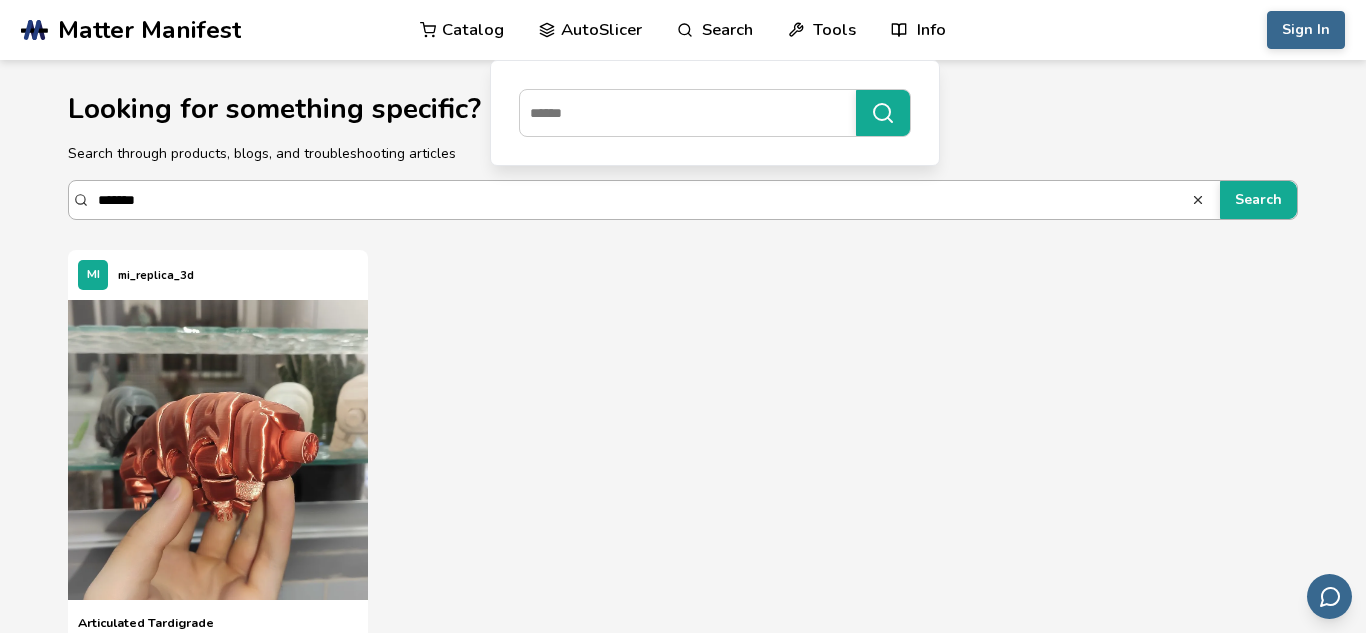 type 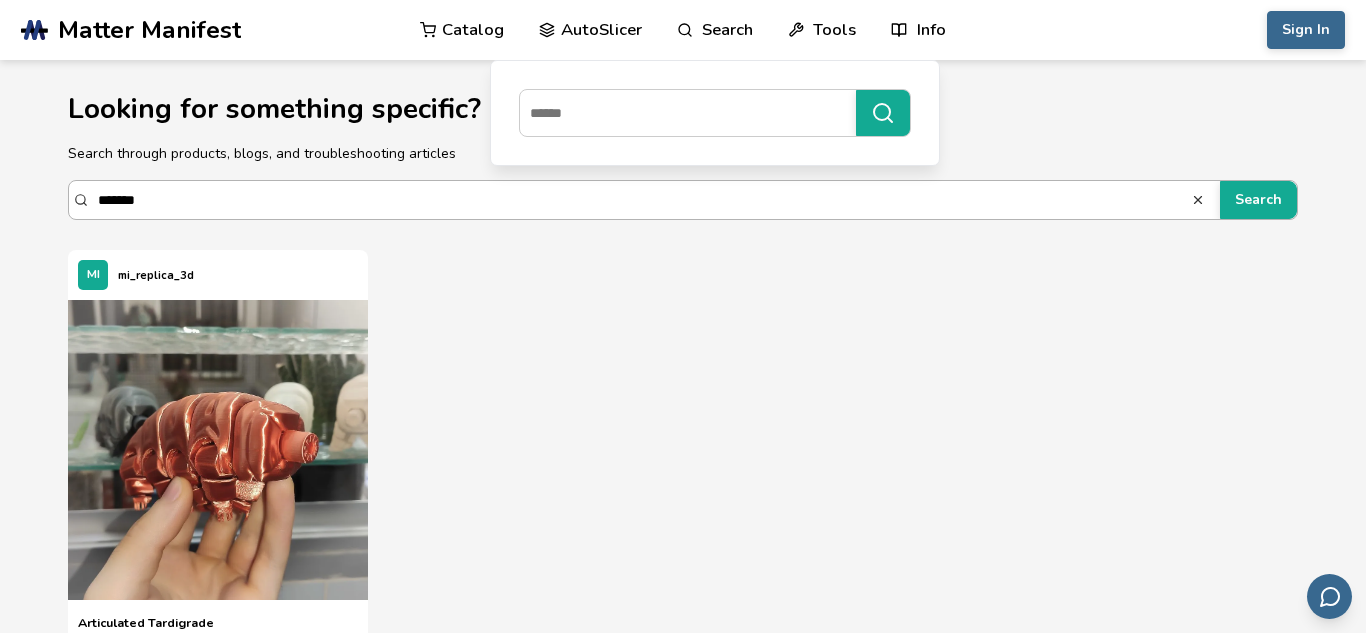 click on "*********" at bounding box center (644, 200) 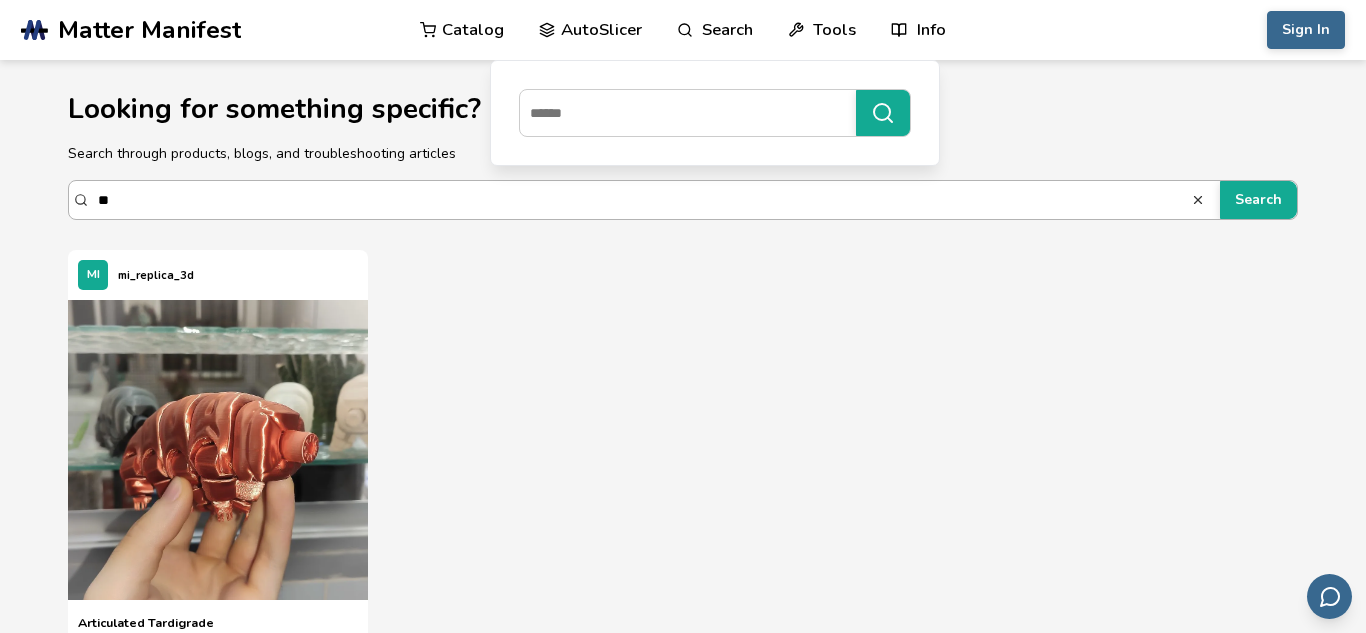 type on "*" 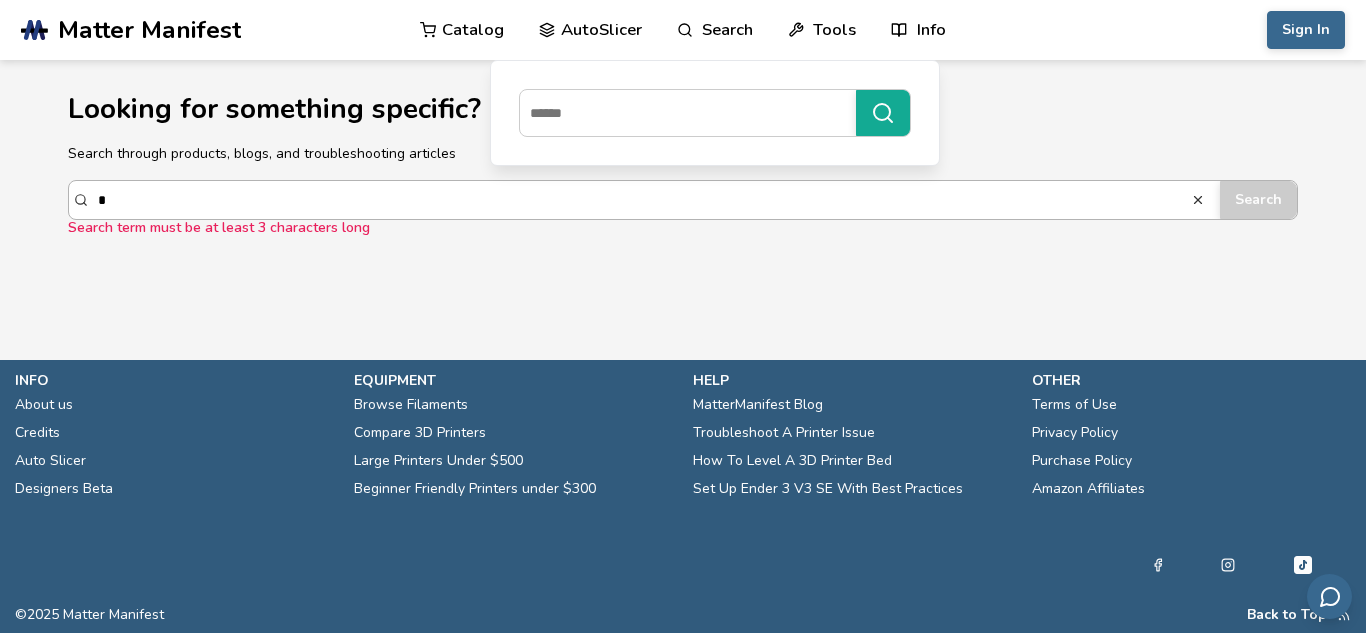 type on "*" 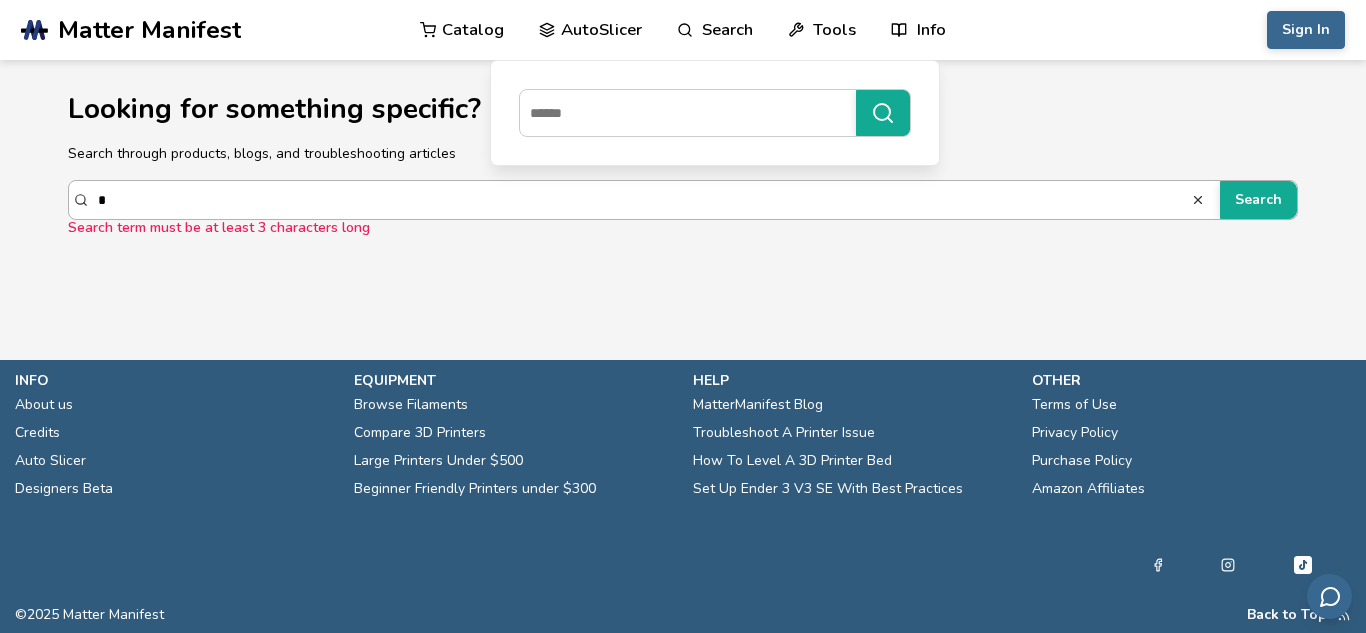 click on "Search" at bounding box center (1258, 200) 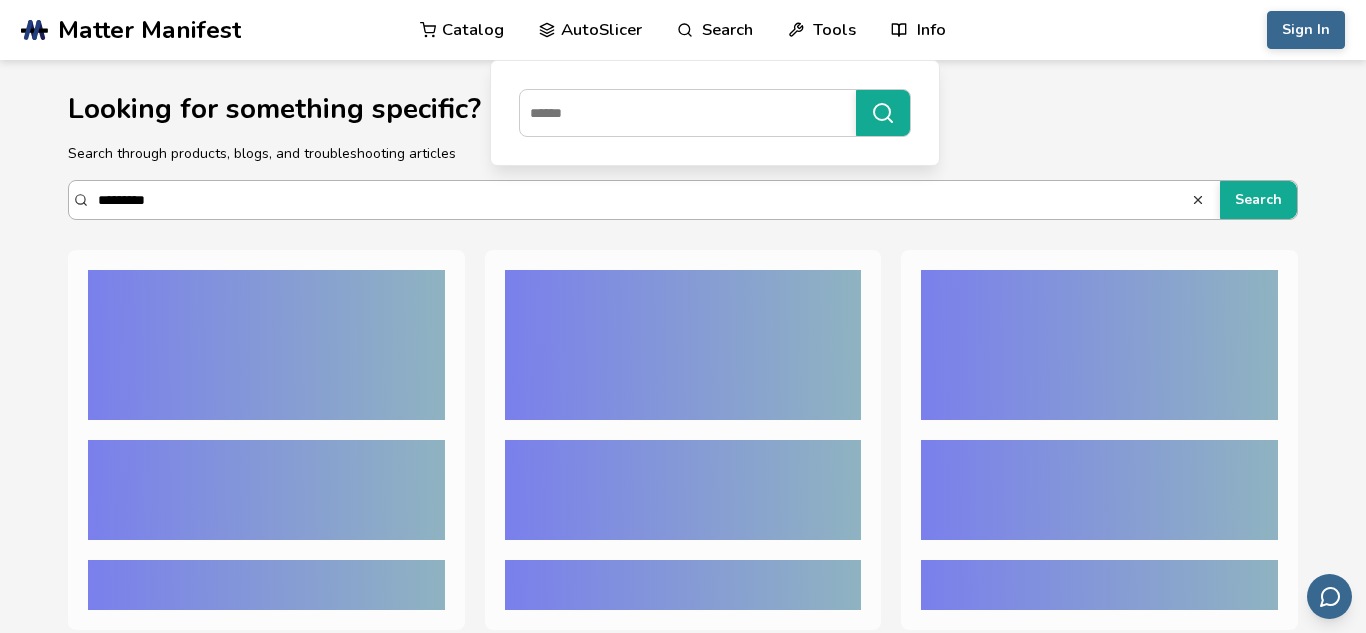 type on "*********" 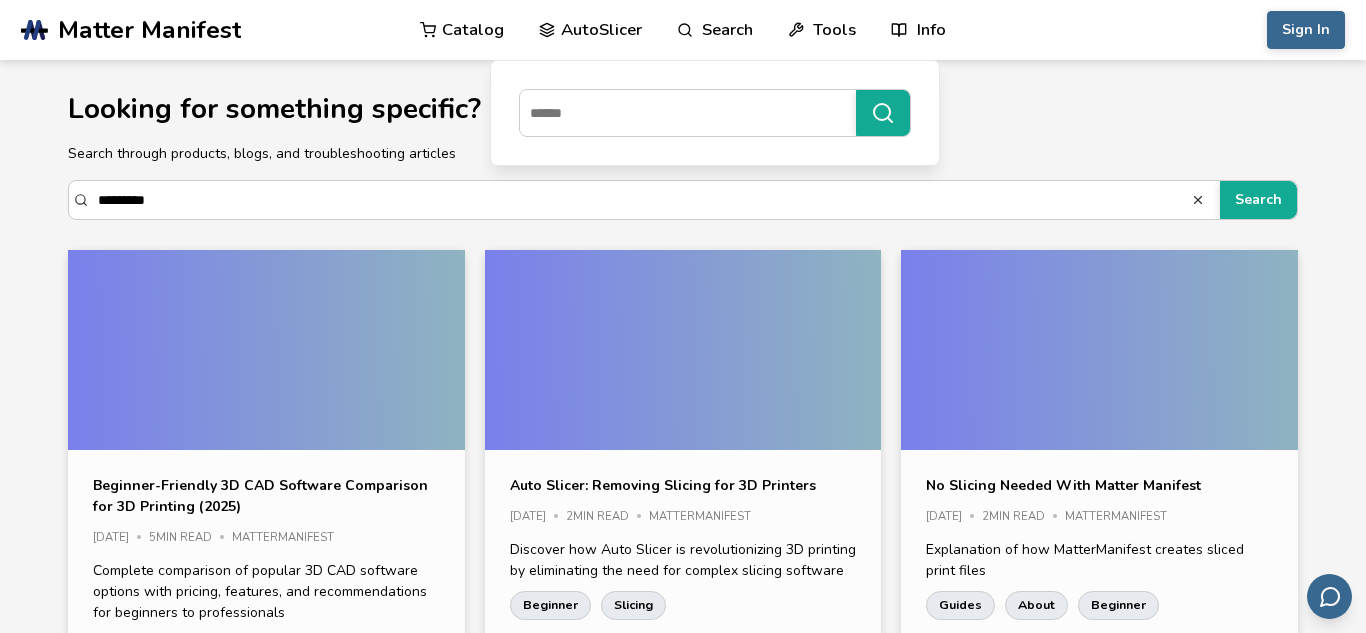 click on "Catalog" at bounding box center (462, 30) 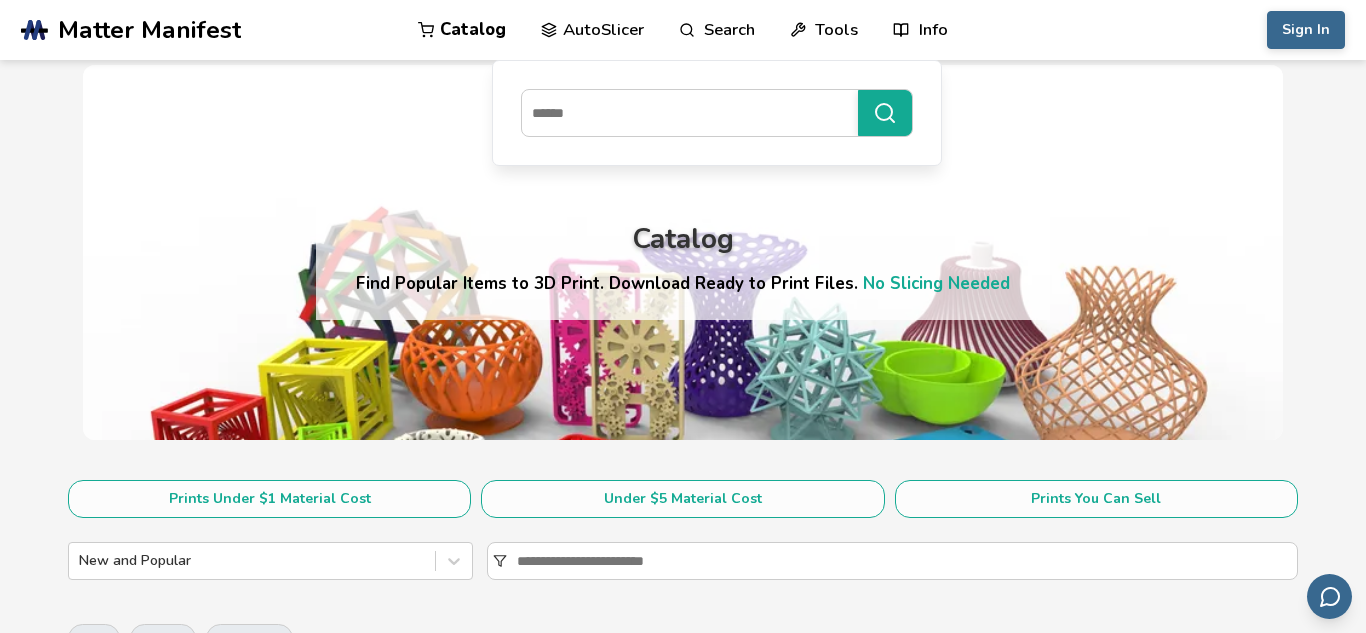 scroll, scrollTop: 812, scrollLeft: 0, axis: vertical 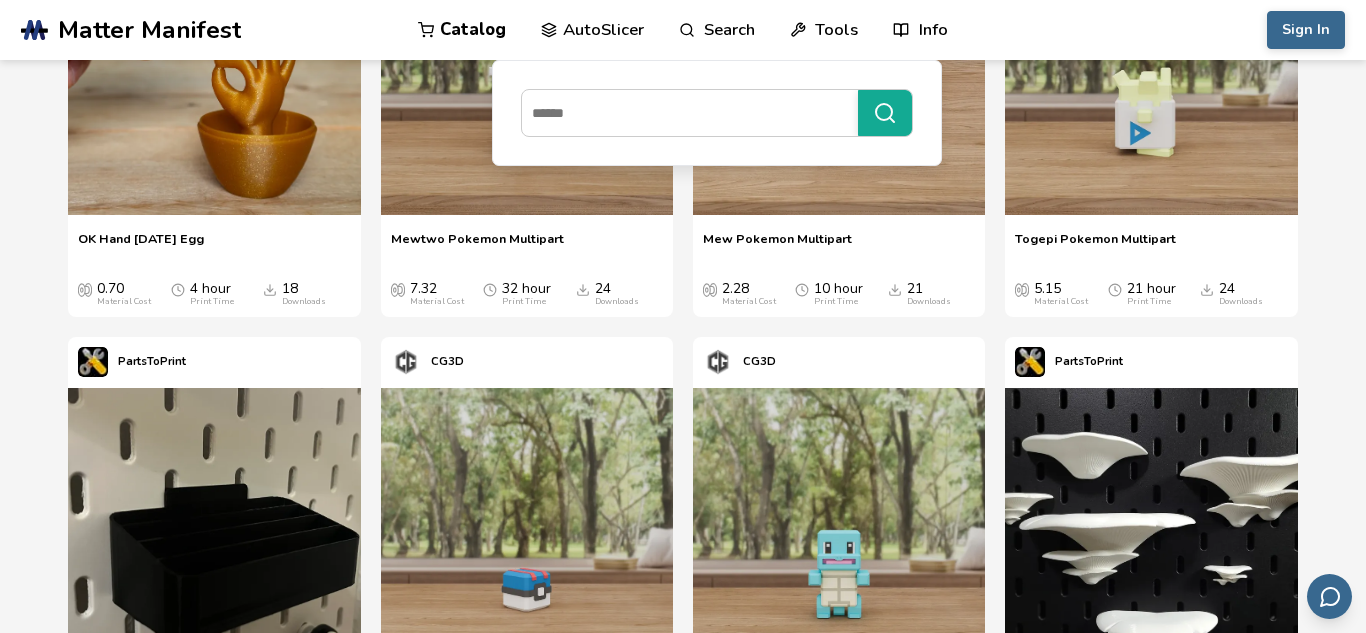 click on "Search" at bounding box center [717, 30] 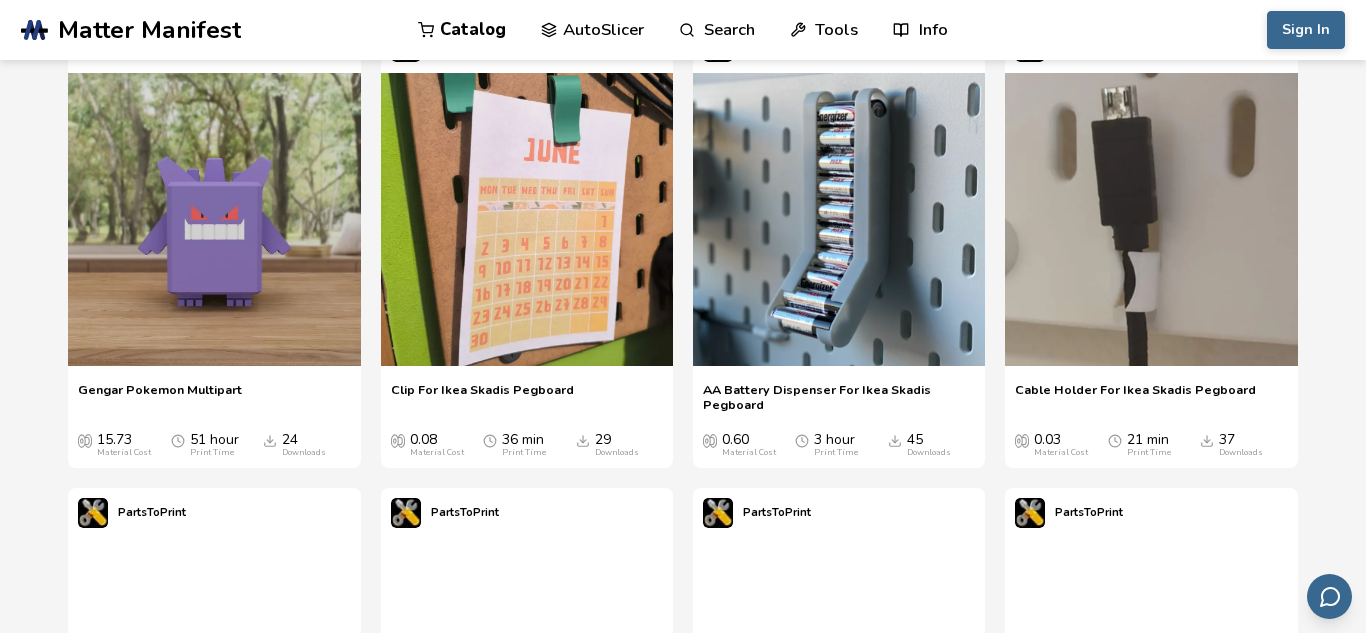 scroll, scrollTop: 1595, scrollLeft: 0, axis: vertical 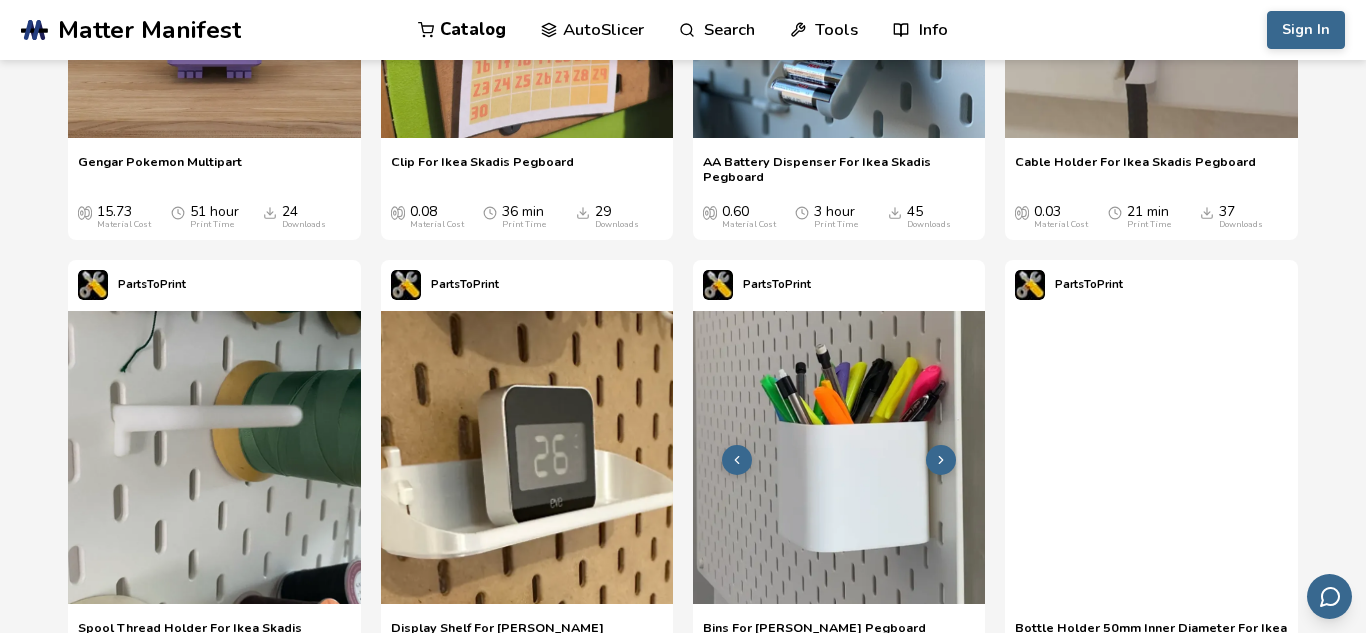 click at bounding box center (839, 457) 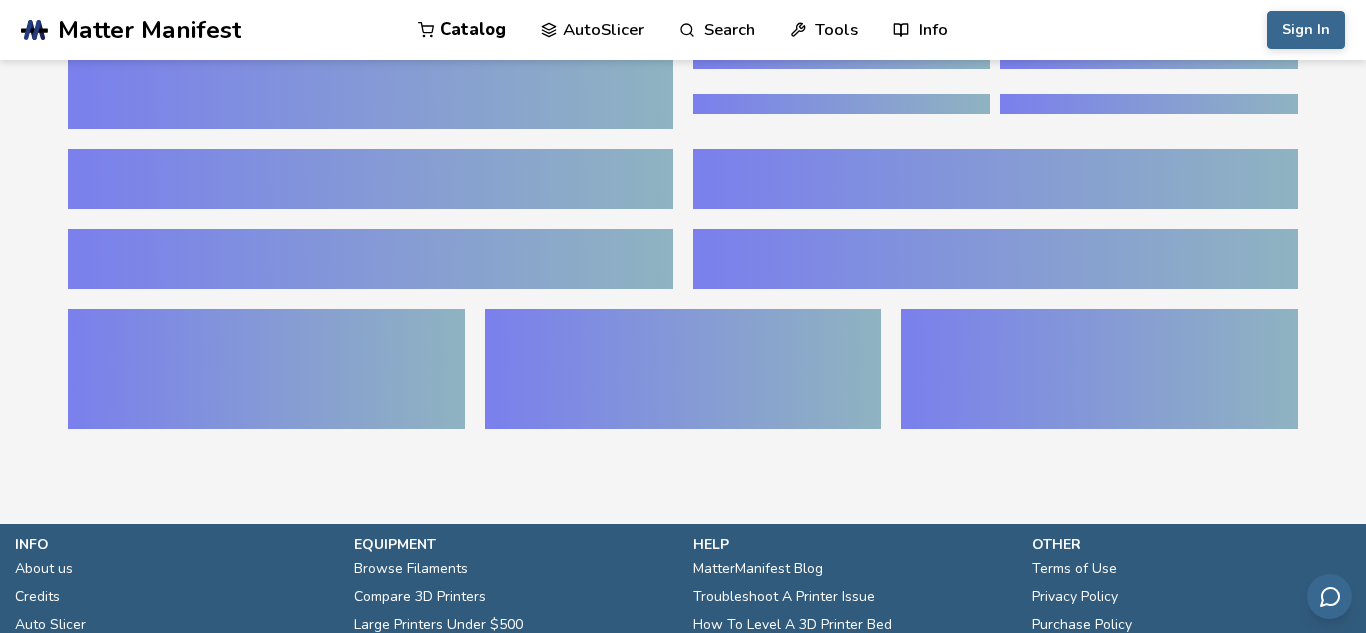 scroll, scrollTop: 0, scrollLeft: 0, axis: both 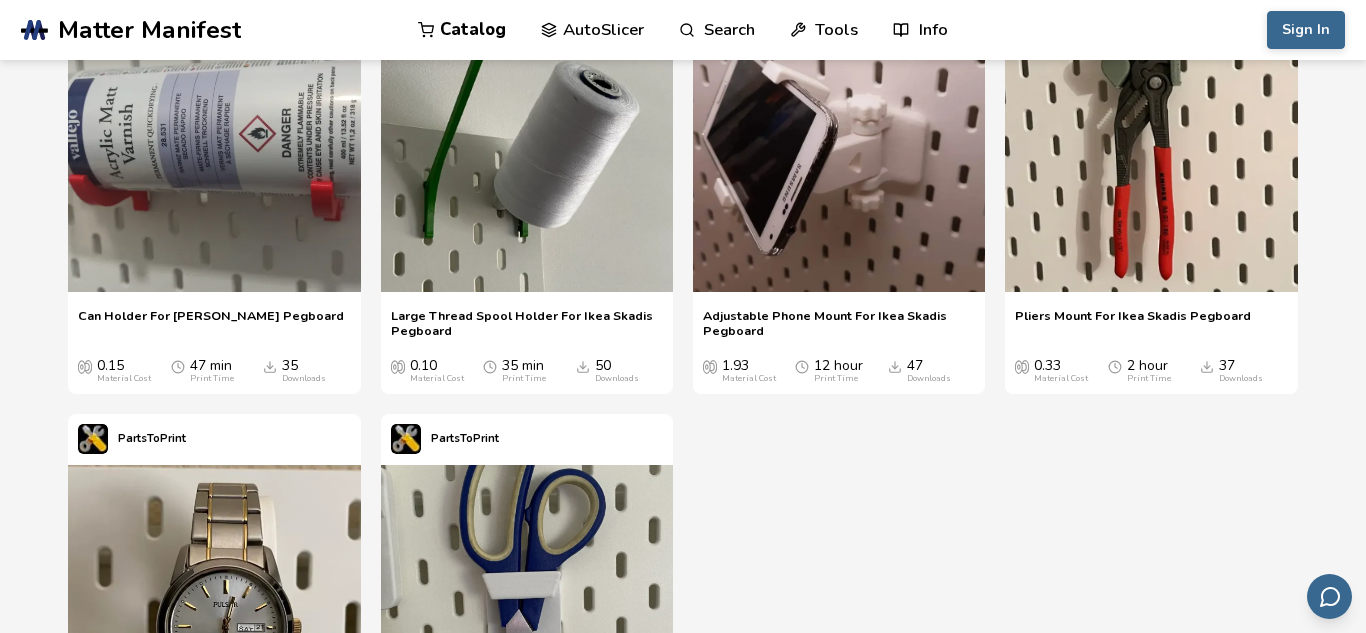 click on "2 hour Print Time" at bounding box center [1151, 371] 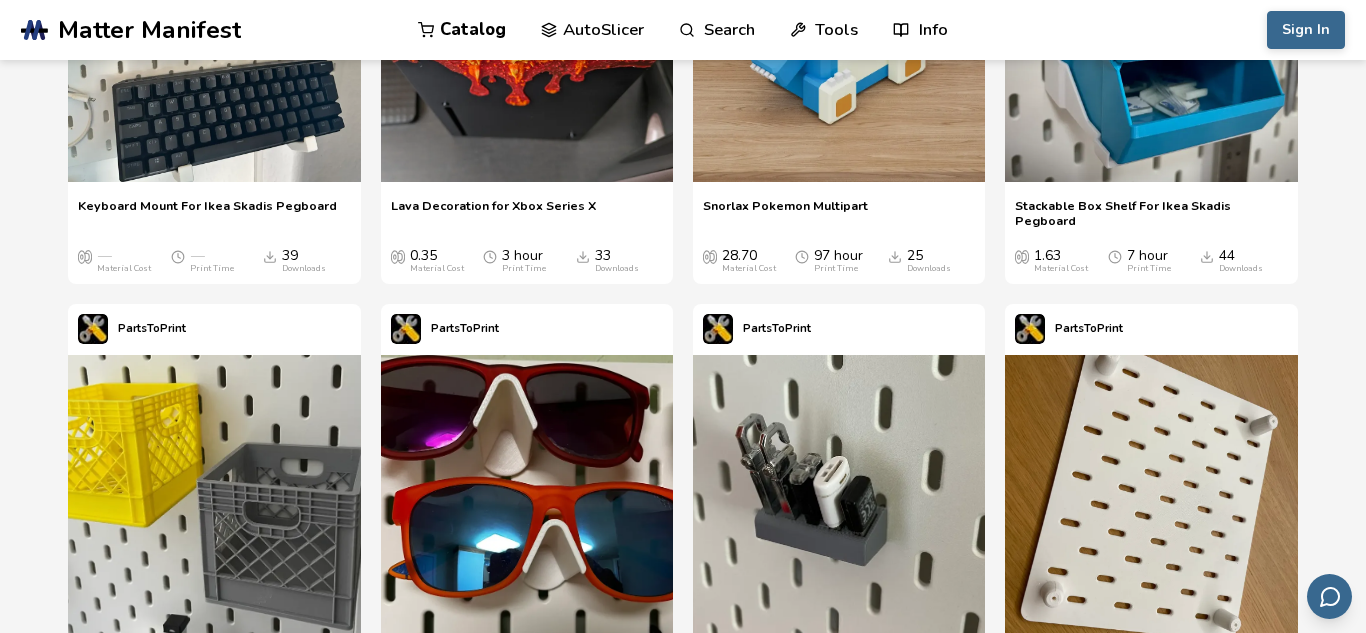 scroll, scrollTop: 4565, scrollLeft: 0, axis: vertical 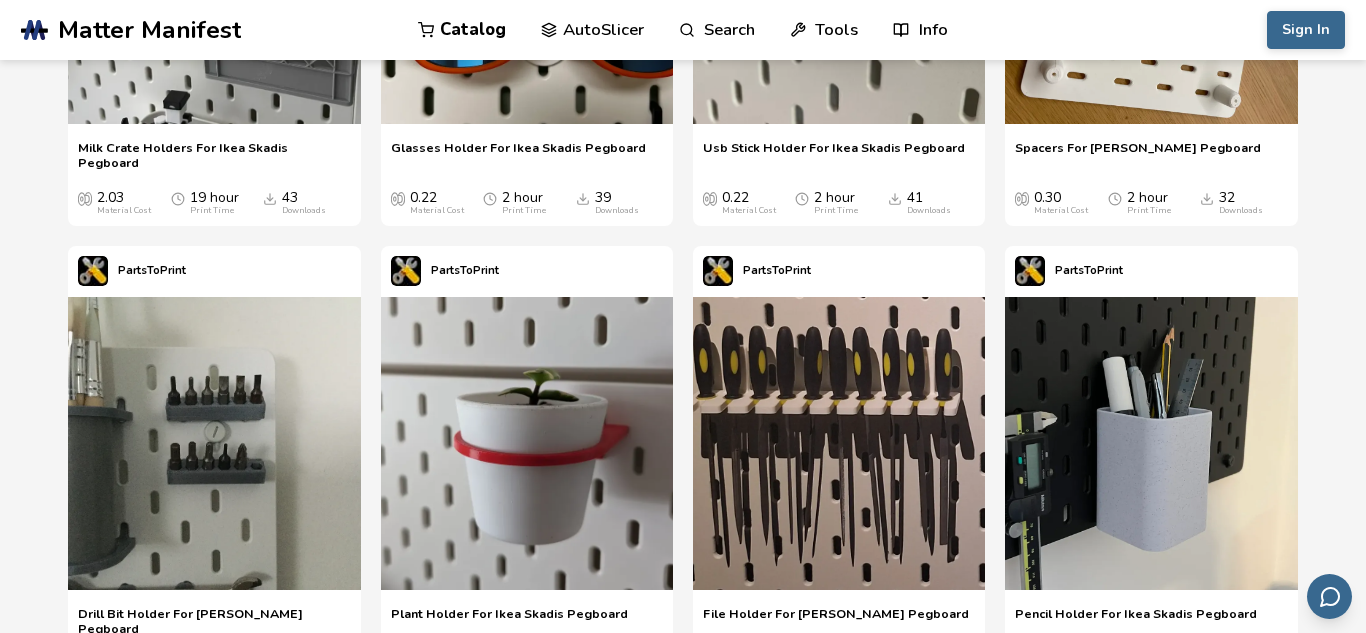 click on "PartsToPrint" at bounding box center (1069, 271) 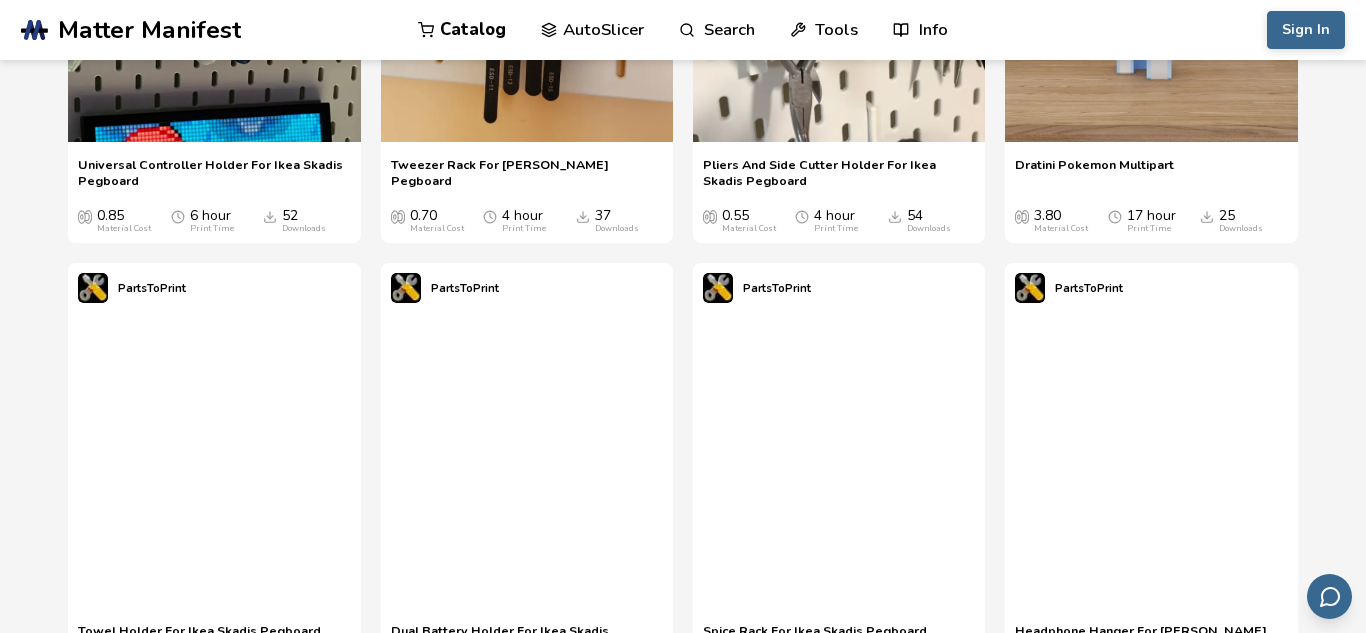 scroll, scrollTop: 6149, scrollLeft: 0, axis: vertical 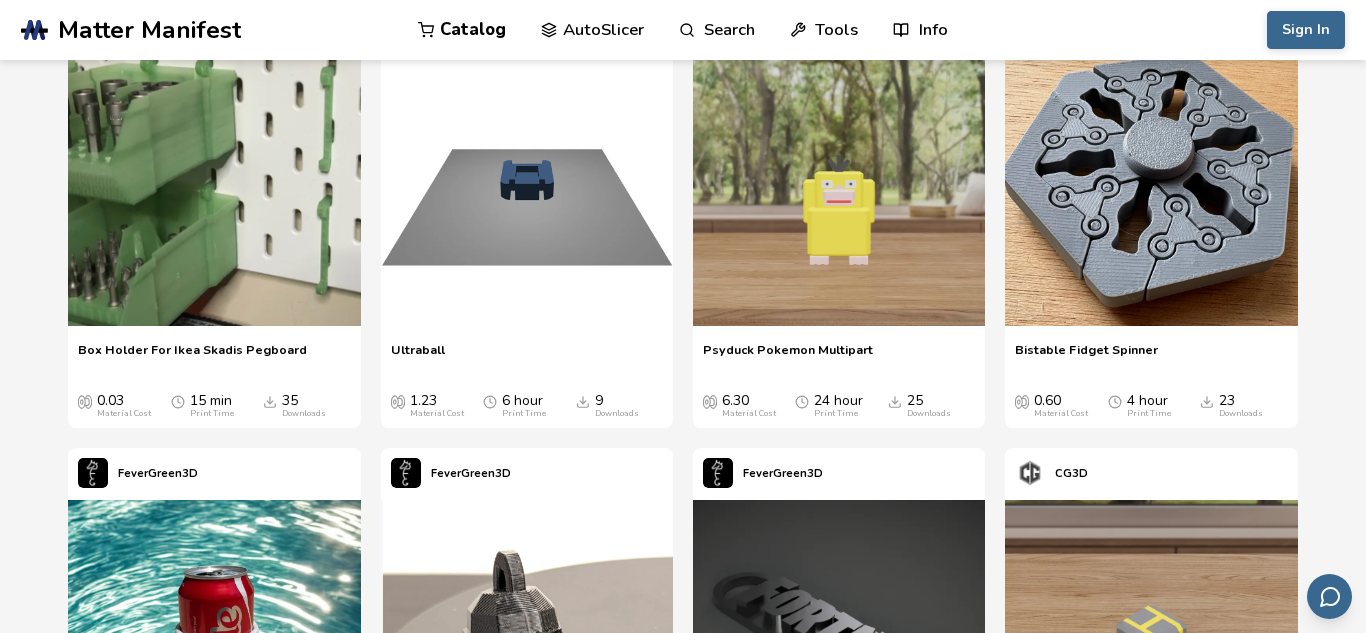 click at bounding box center (839, 646) 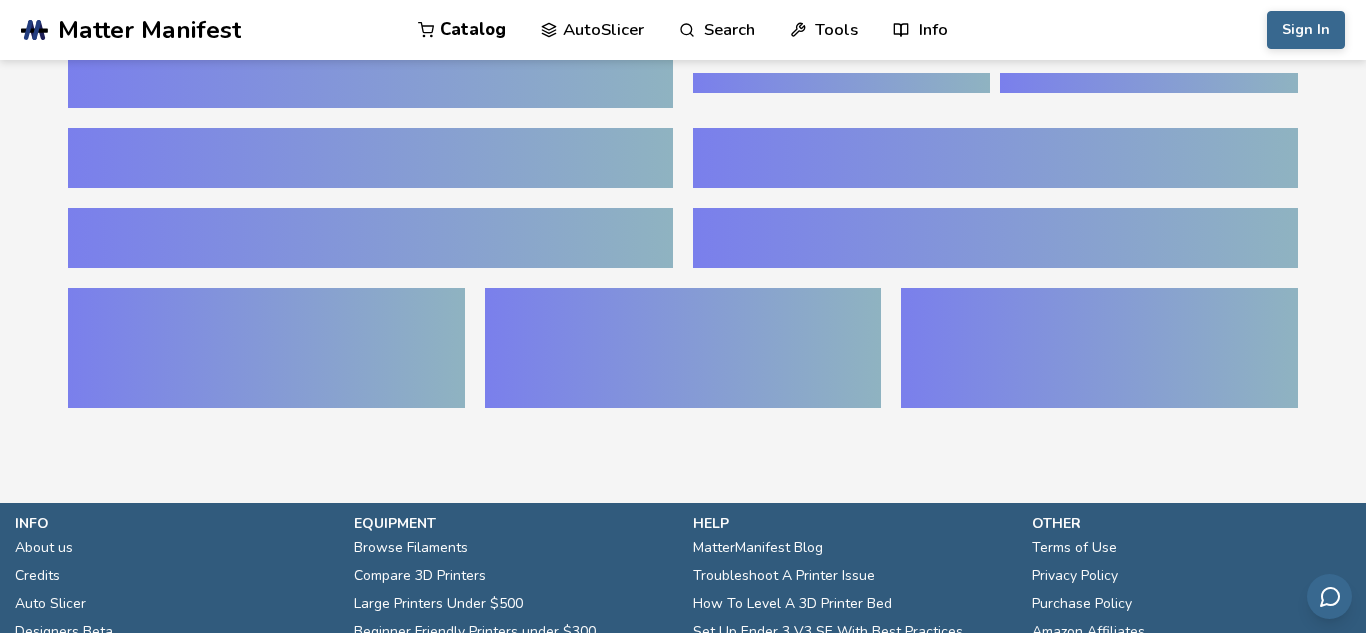 scroll, scrollTop: 190, scrollLeft: 0, axis: vertical 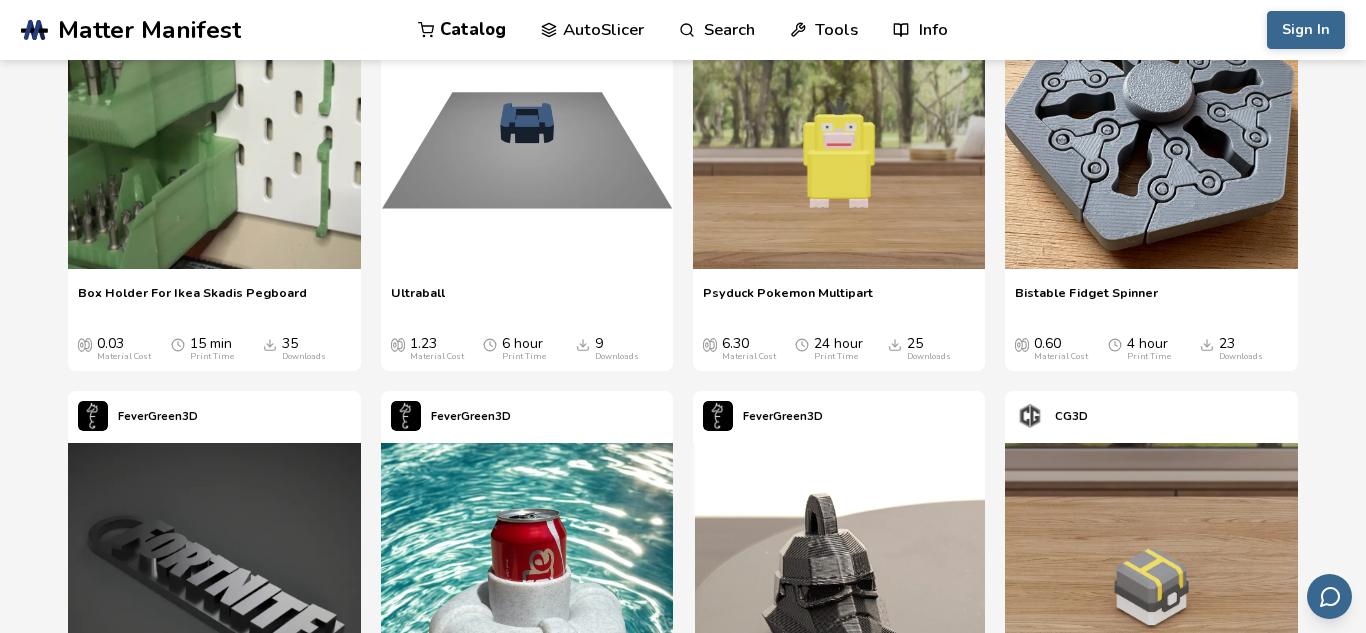 click on "Prints Under $1 Material Cost  Under $5 Material Cost  Prints You Can Sell  New and Popular ikea skadis pegboard TomoDesigns OK Hand [DATE] Egg OK Hand [DATE] Egg 0.70 Material Cost 4 hour Print Time 18 Downloads CG3D Mewtwo Pokemon Multipart Mewtwo Pokemon Multipart 7.32 Material Cost 32 hour Print Time 24 Downloads CG3D Mew Pokemon Multipart Mew Pokemon Multipart 2.28 Material Cost 10 hour Print Time 21 Downloads CG3D Togepi Pokemon Multipart Togepi Pokemon Multipart 5.15 Material Cost 21 hour Print Time 24 Downloads PartsToPrint Card Holder For Ikea Skadis Pegboard Card Holder For Ikea Skadis Pegboard 0.88 Material Cost 5 hour Print Time 36 Downloads CG3D GreatBall Pokemon Multipart GreatBall Pokemon Multipart 2.00 Material Cost 9 hour Print Time 27 Downloads CG3D Squirtle Pokemon Multipart Squirtle Pokemon Multipart 3.98 Material Cost 18 hour Print Time 26 Downloads PartsToPrint Mushroom Shelves For Ikea Skadis Pegboard Mushroom Shelves For Ikea Skadis Pegboard 2.18 Material Cost 13 hour Print Time 41 24" at bounding box center [683, -3621] 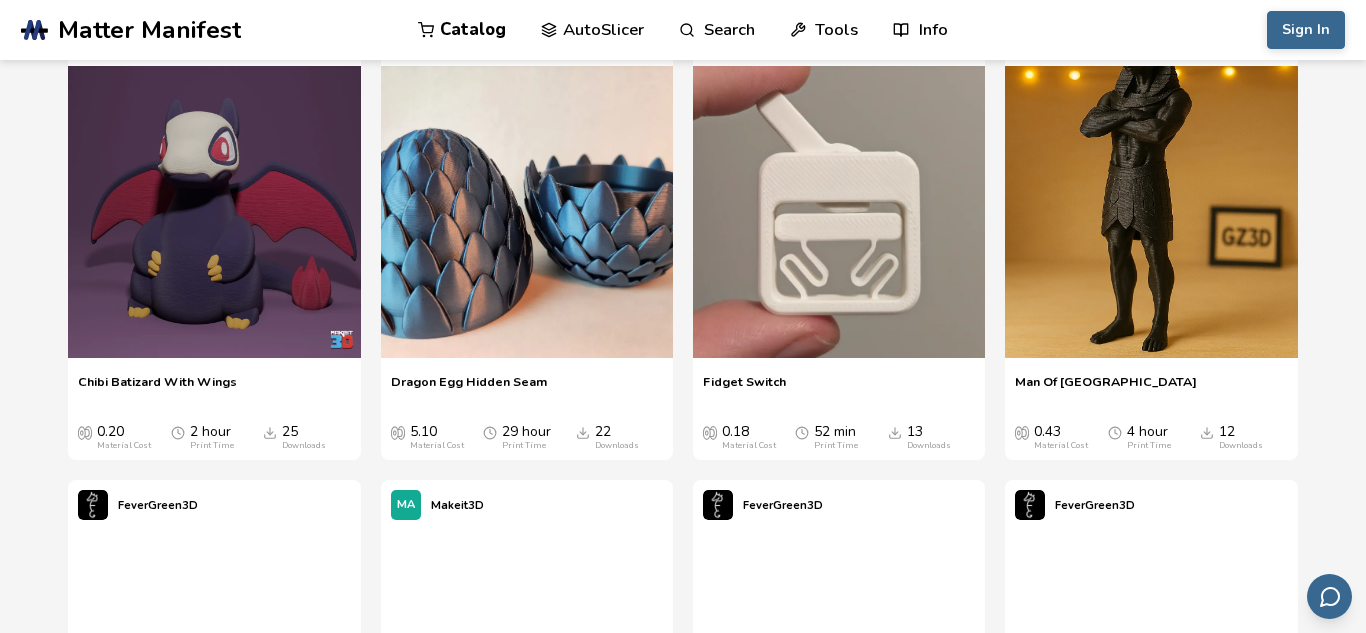 scroll, scrollTop: 12785, scrollLeft: 0, axis: vertical 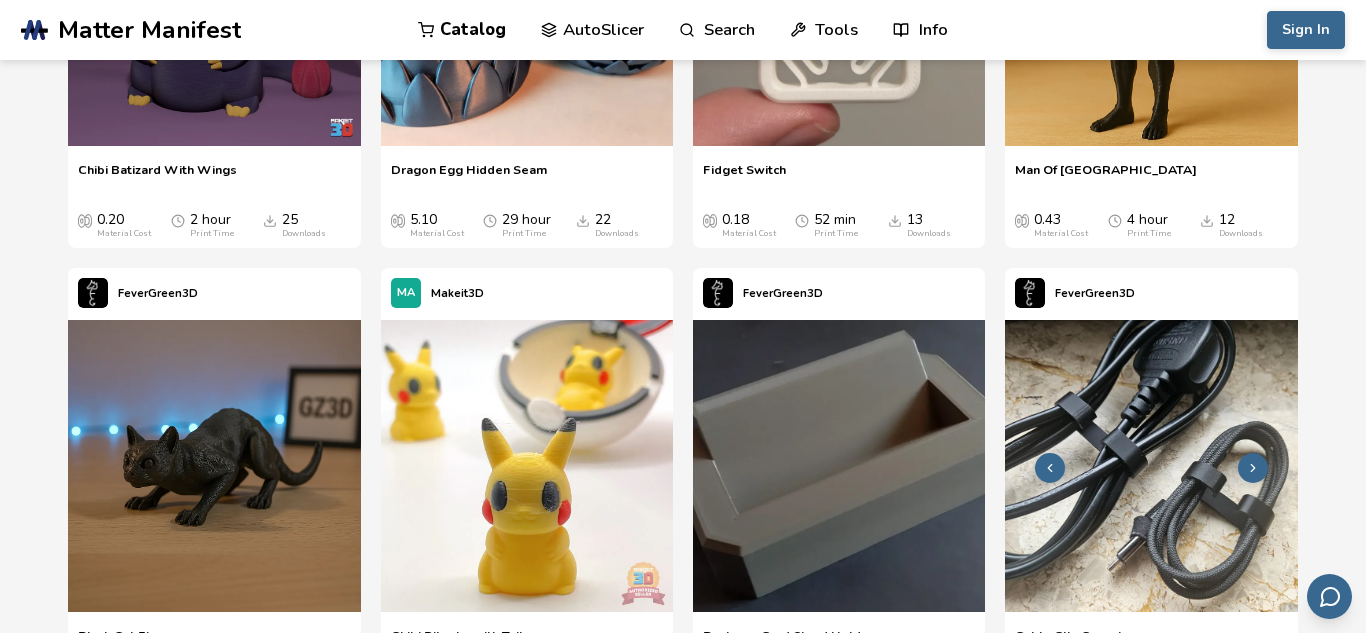 click at bounding box center [1151, 466] 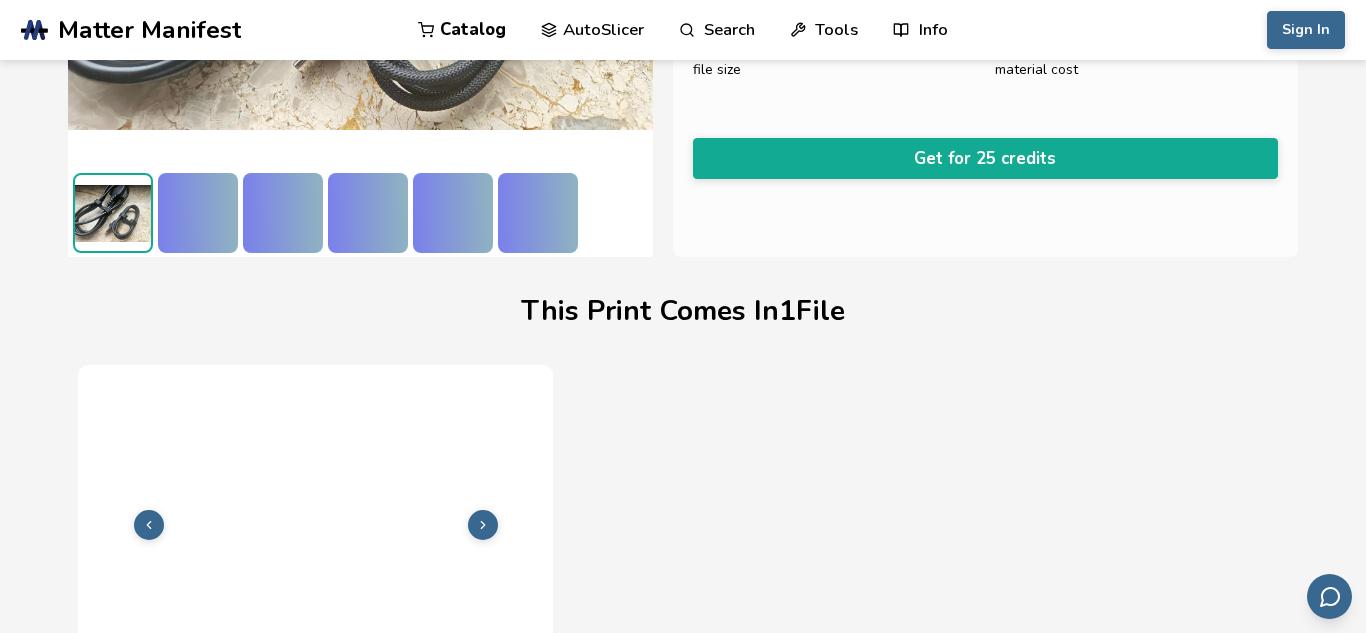 scroll, scrollTop: 545, scrollLeft: 0, axis: vertical 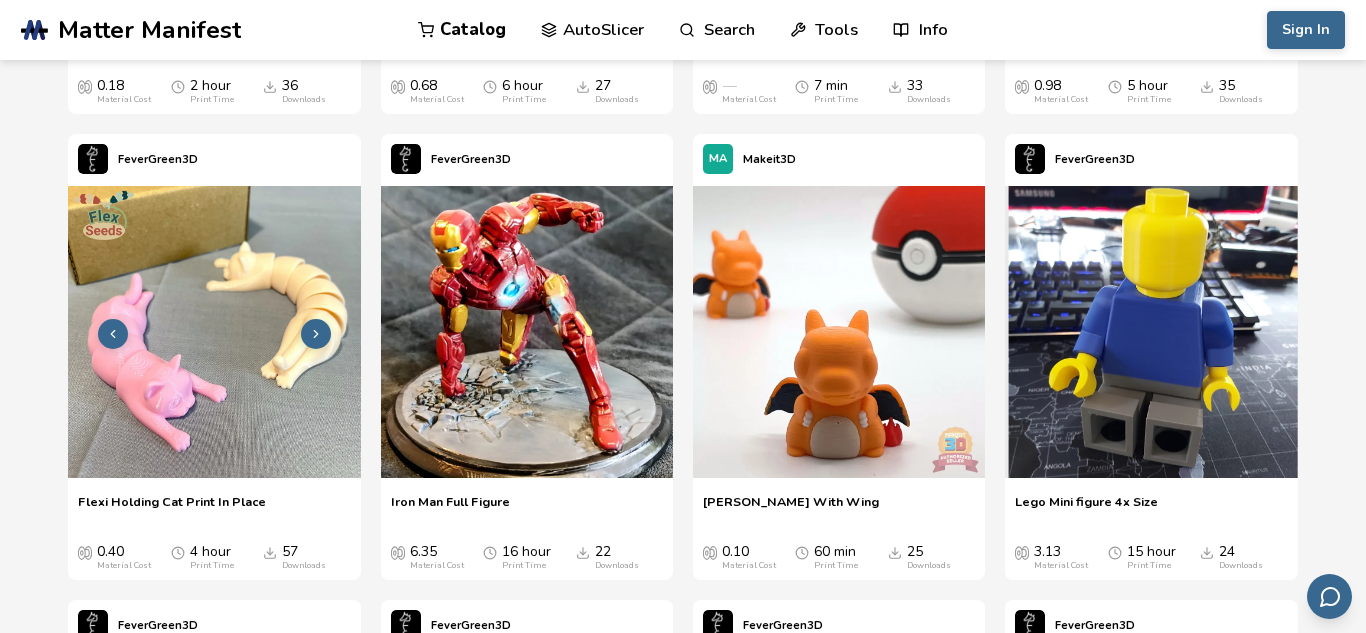 click at bounding box center (214, 332) 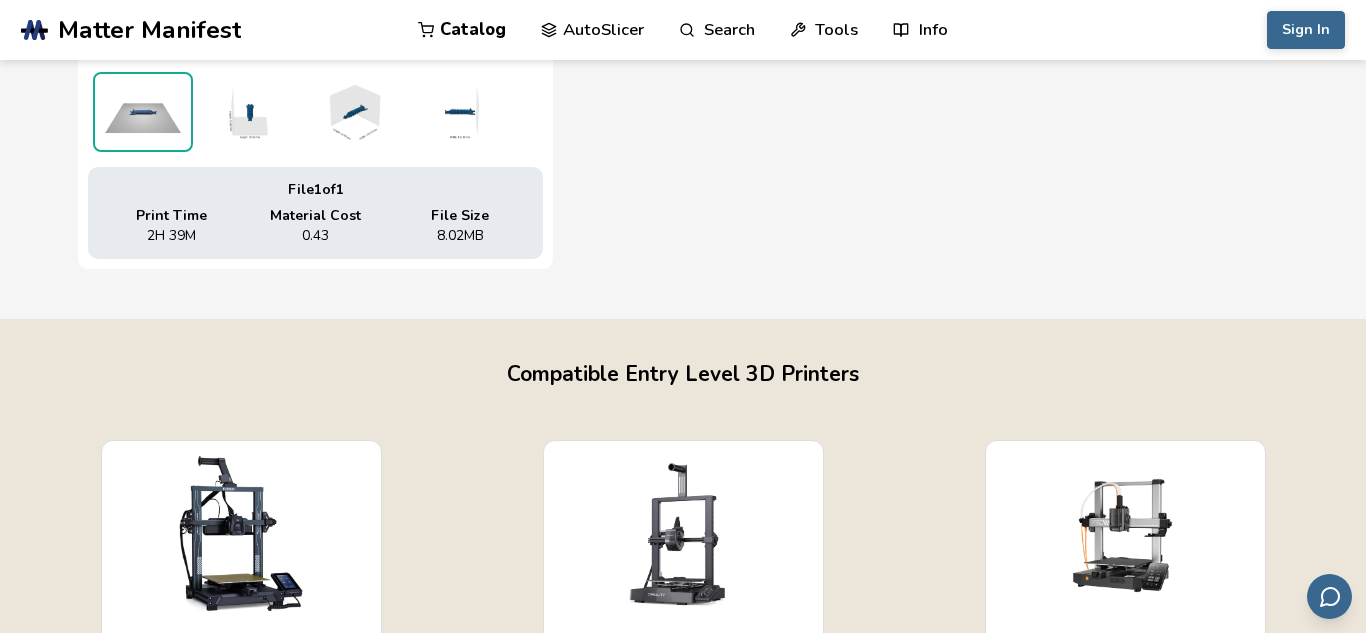 scroll, scrollTop: 1071, scrollLeft: 0, axis: vertical 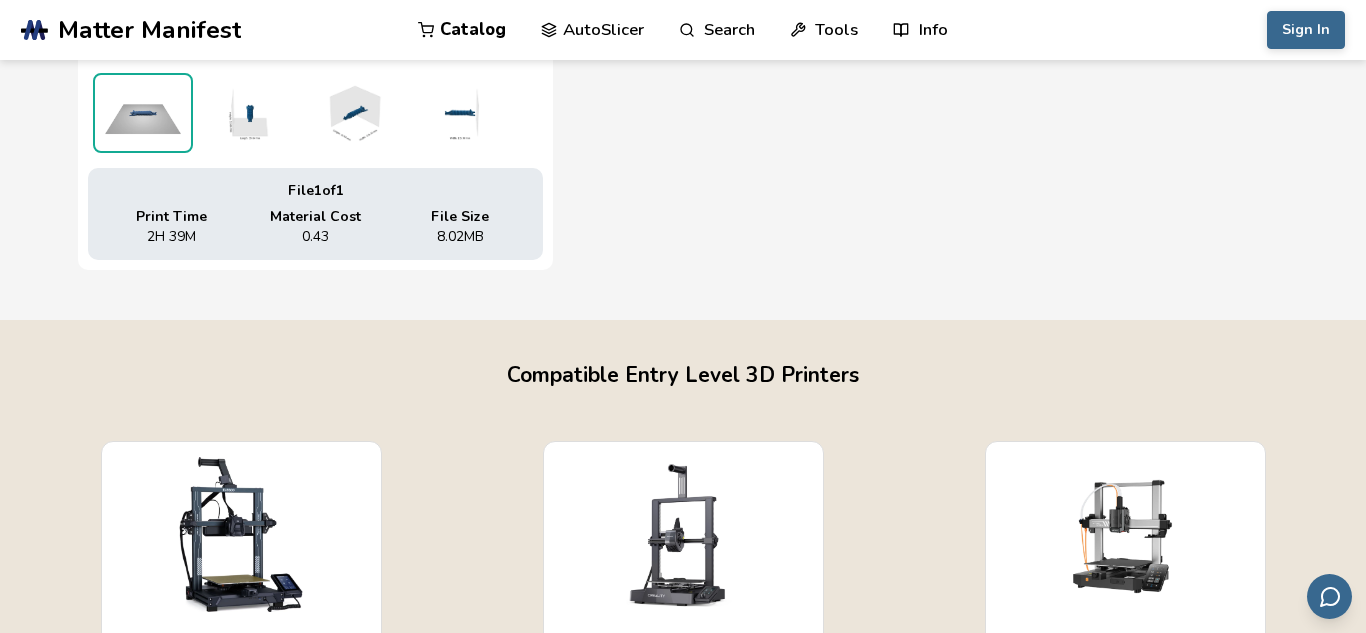 click at bounding box center (353, 113) 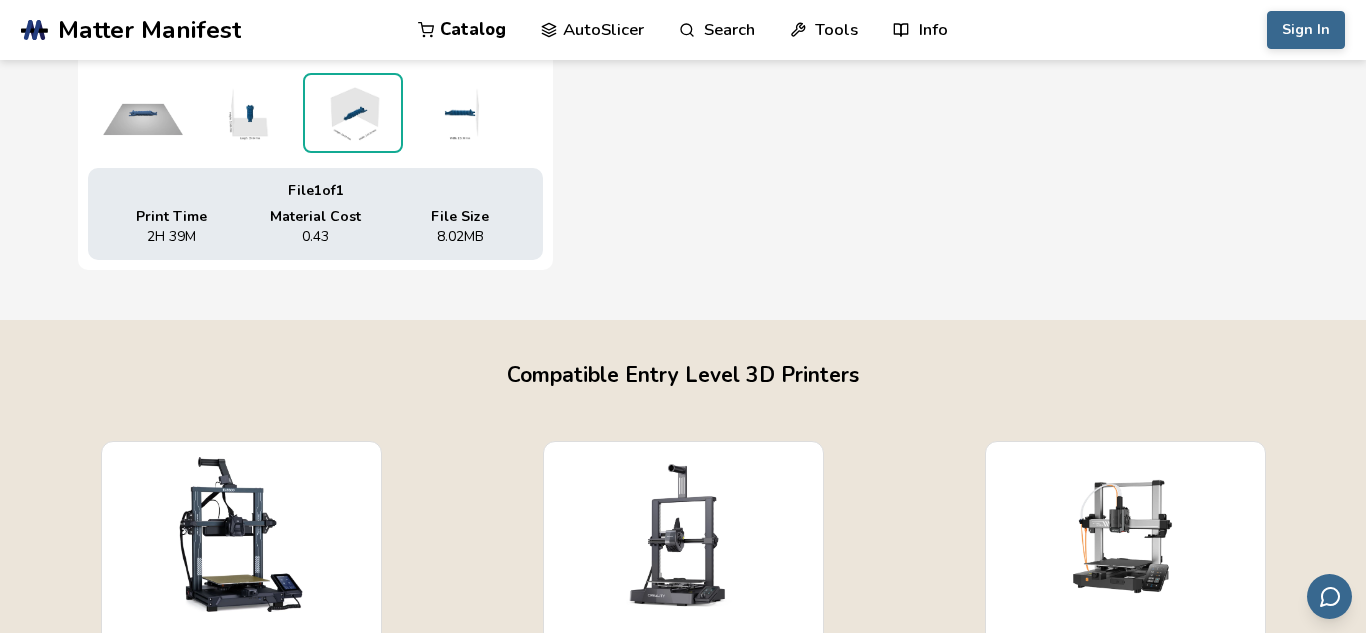 click at bounding box center (143, 113) 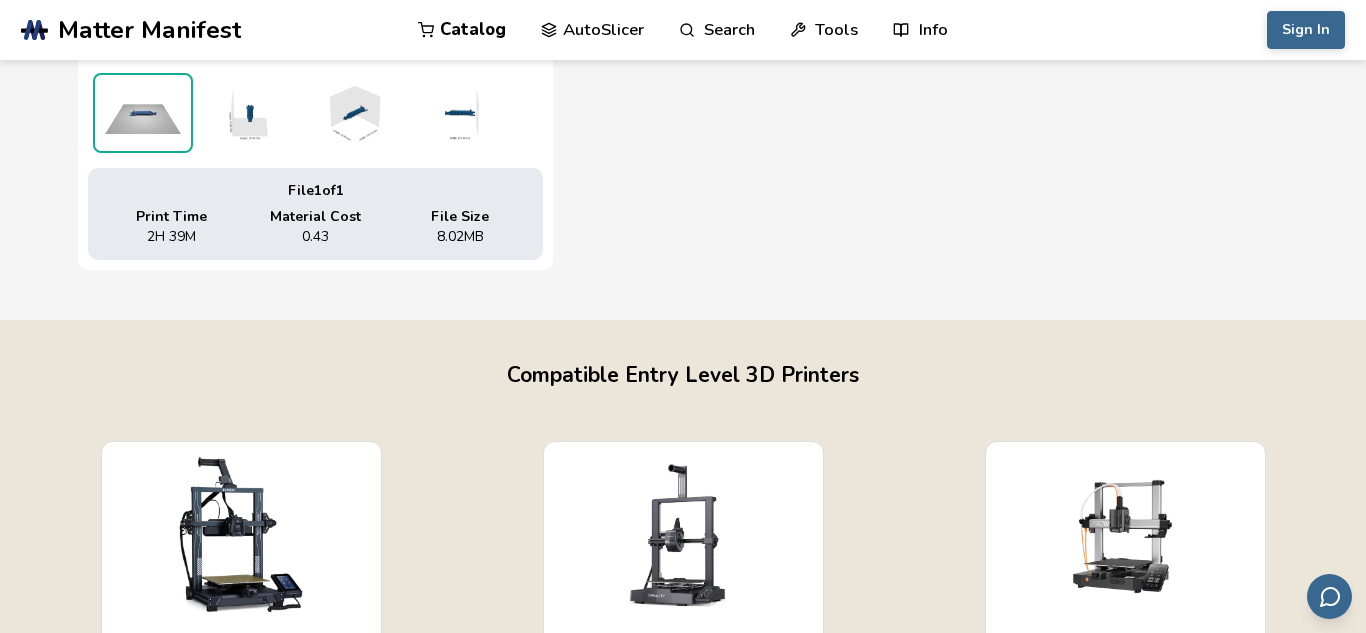 click at bounding box center (248, 113) 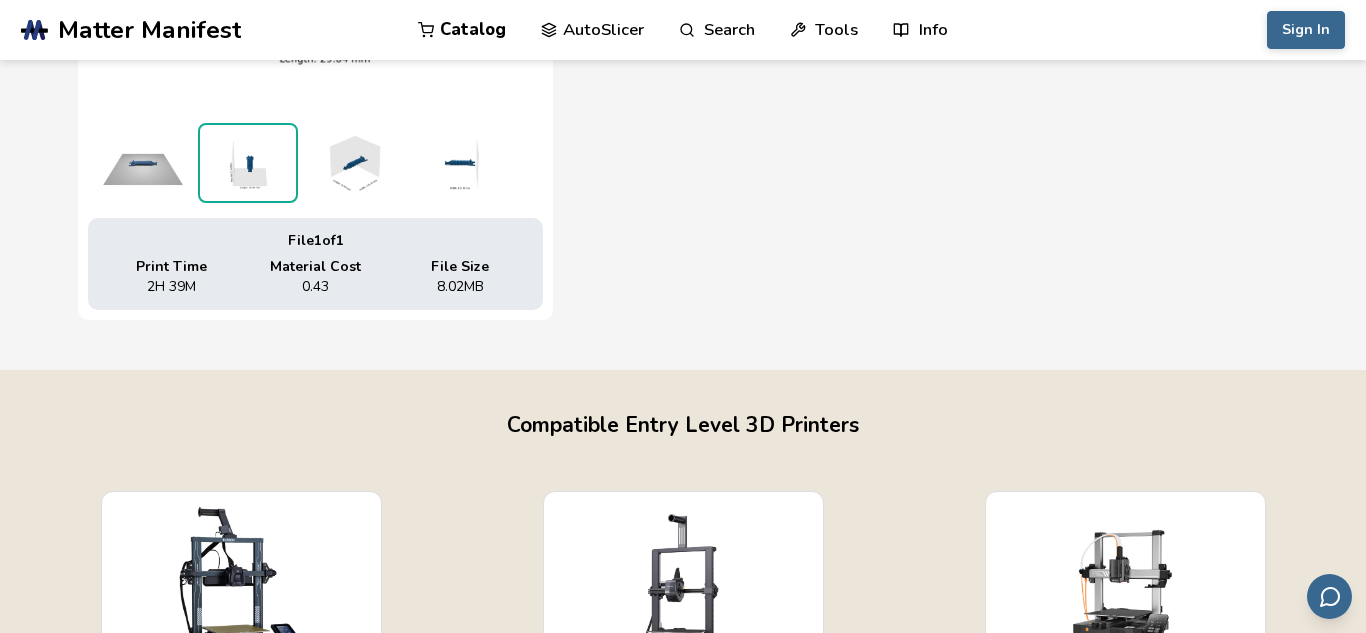 click at bounding box center (143, 163) 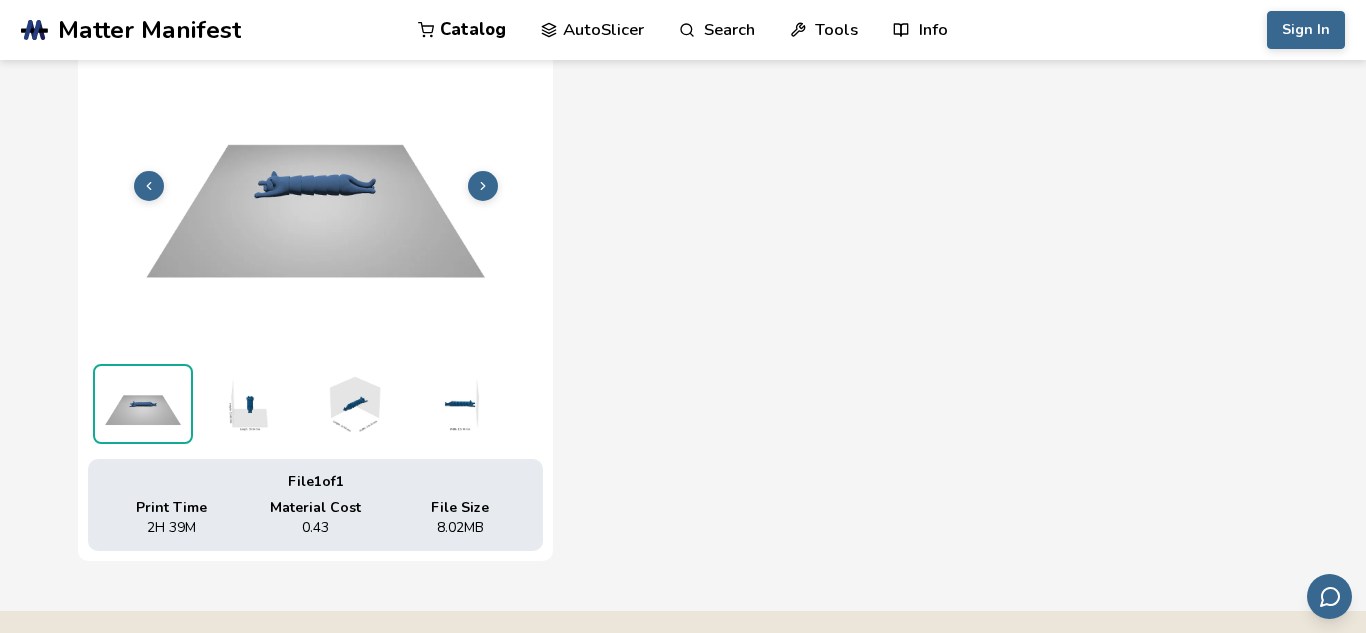 scroll, scrollTop: 781, scrollLeft: 0, axis: vertical 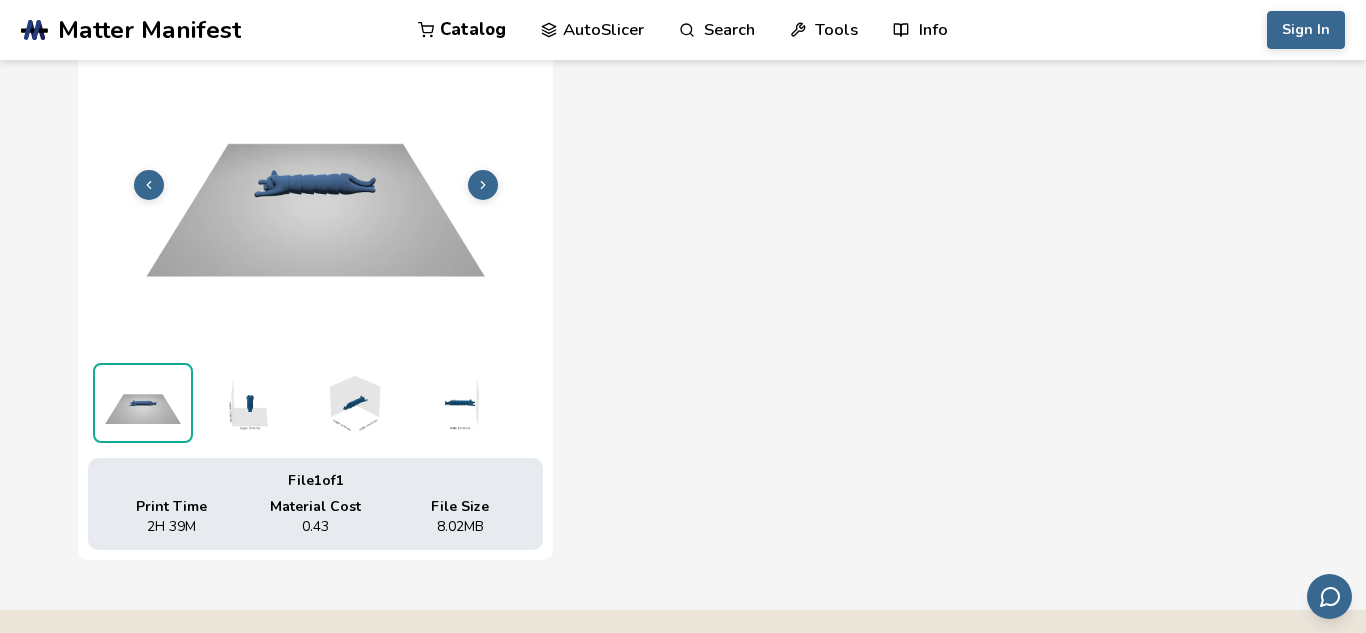 click at bounding box center (248, 403) 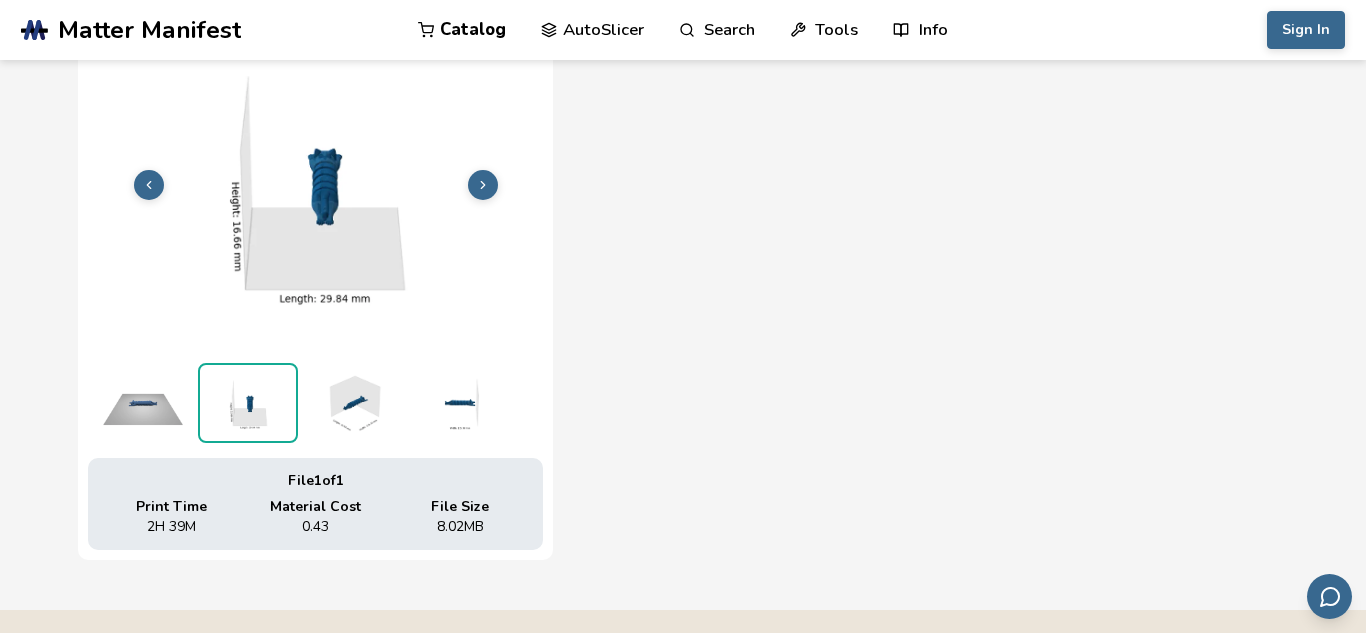 click at bounding box center (353, 403) 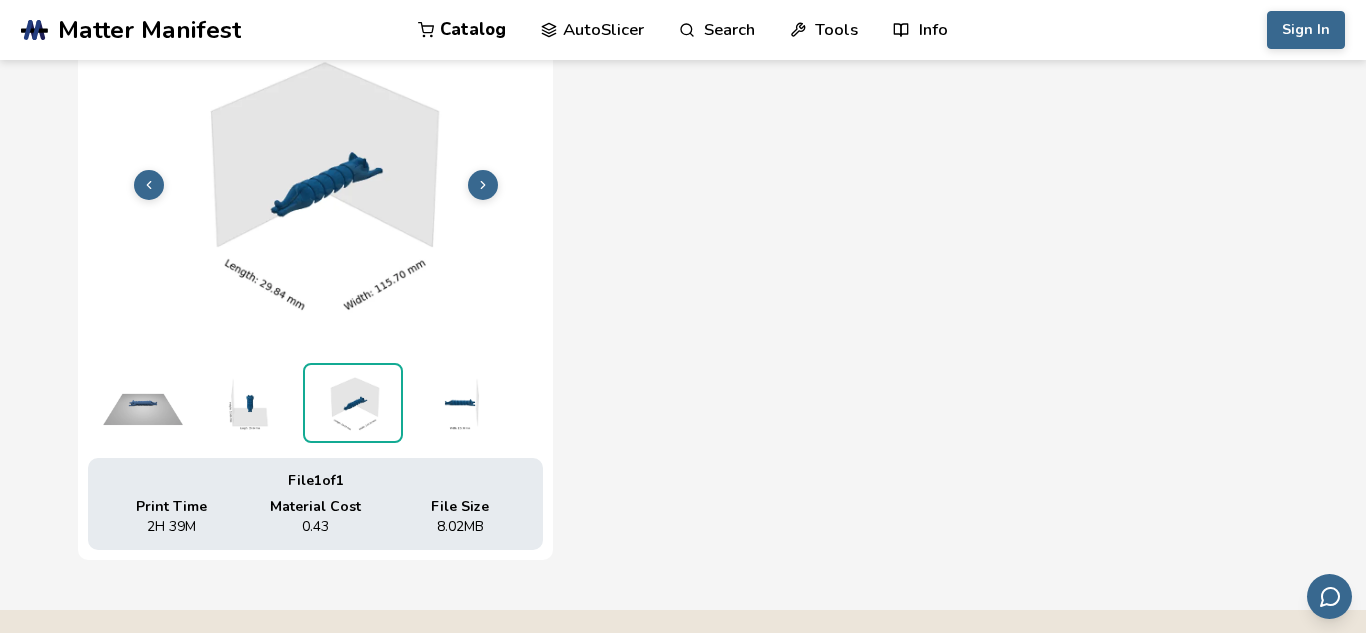 click at bounding box center [458, 403] 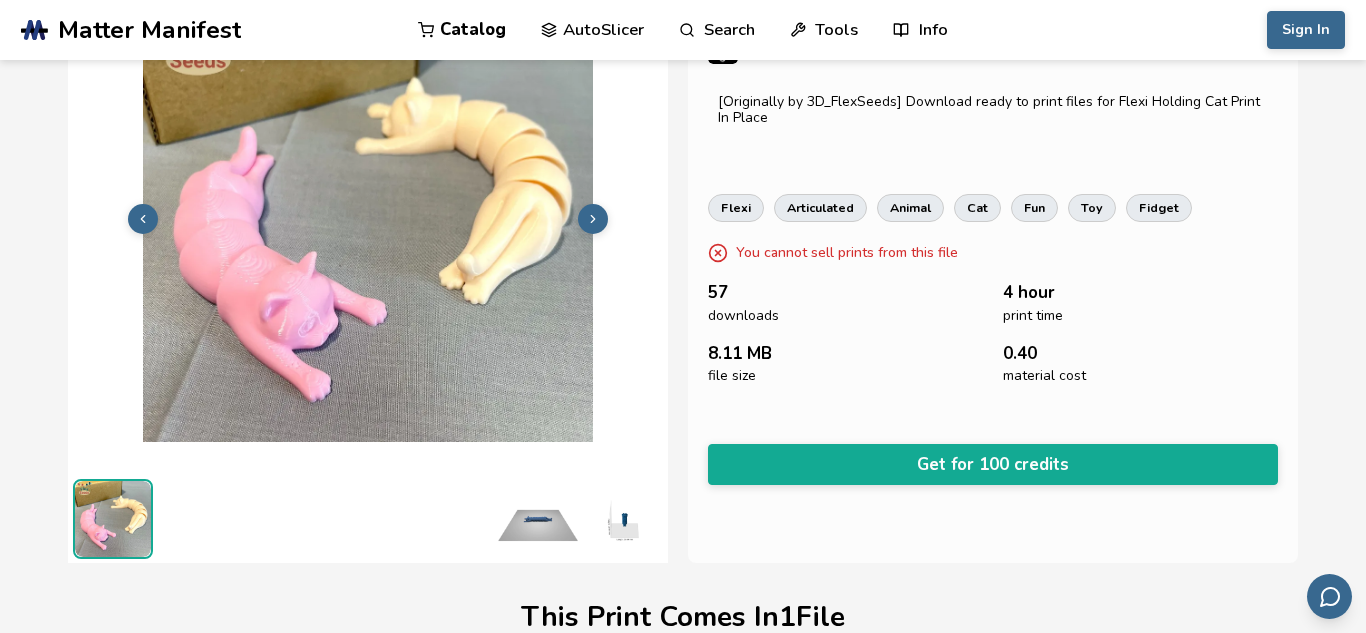 scroll, scrollTop: 0, scrollLeft: 0, axis: both 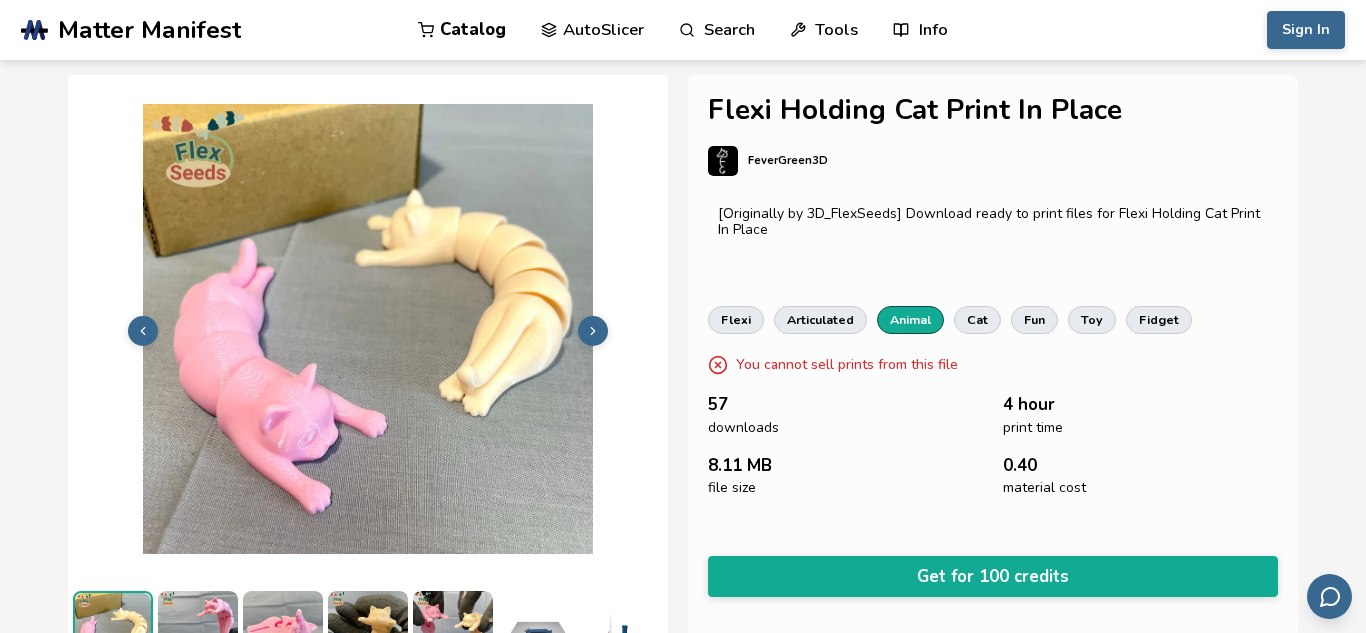 click on "animal" at bounding box center (910, 320) 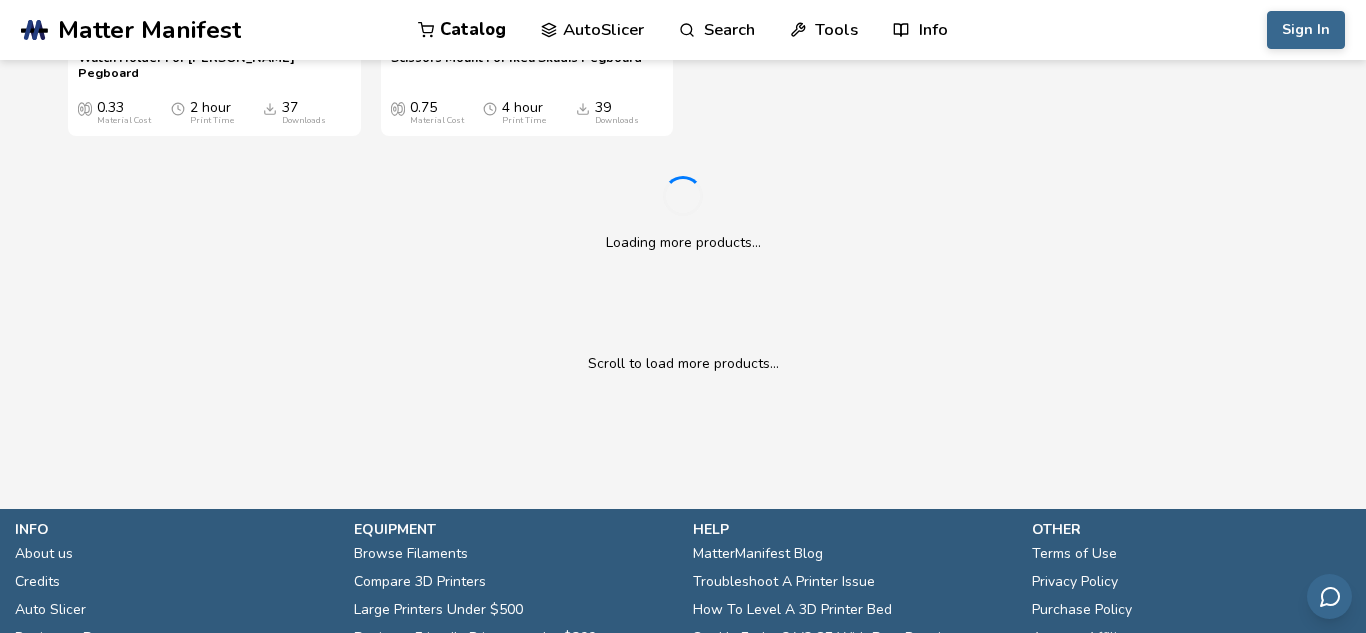 scroll, scrollTop: 4215, scrollLeft: 0, axis: vertical 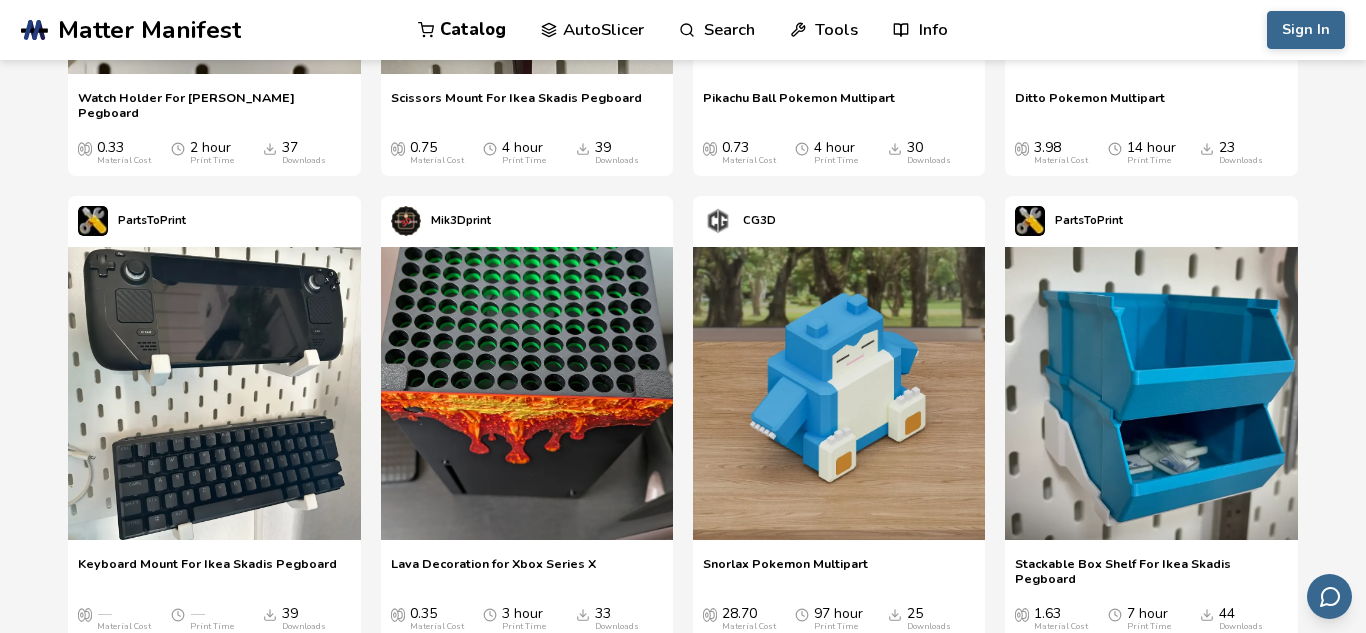 click on "AutoSlicer" at bounding box center [592, 30] 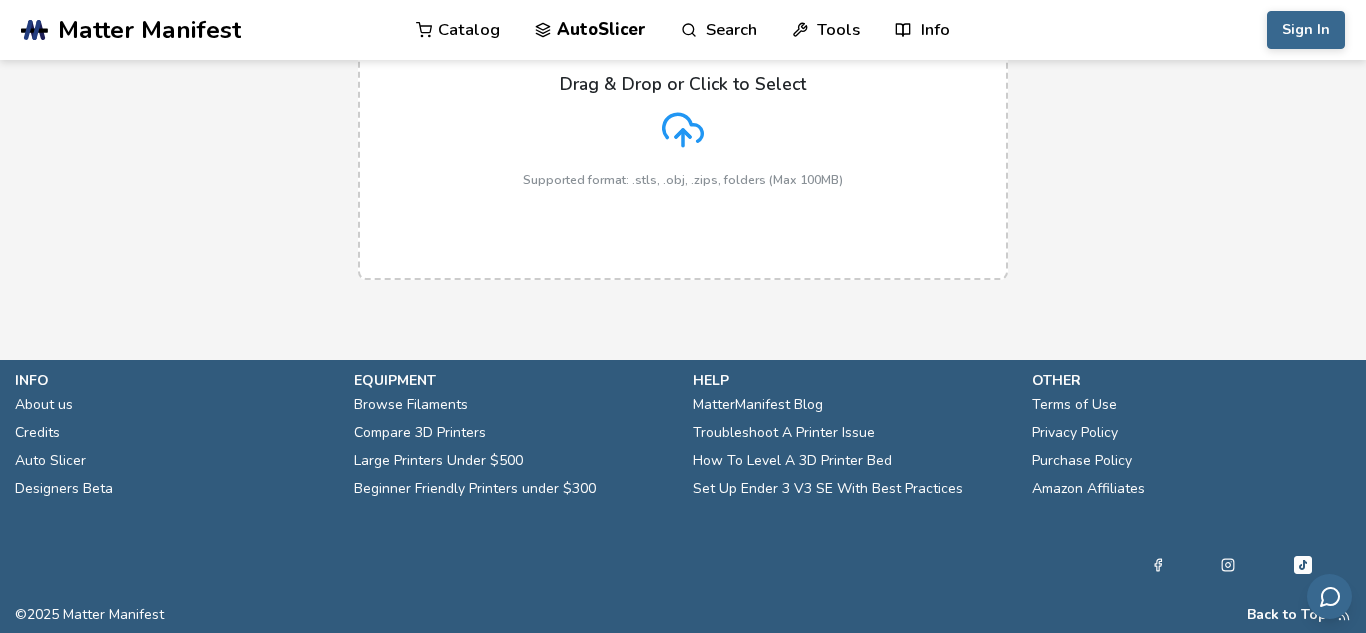 scroll, scrollTop: 0, scrollLeft: 0, axis: both 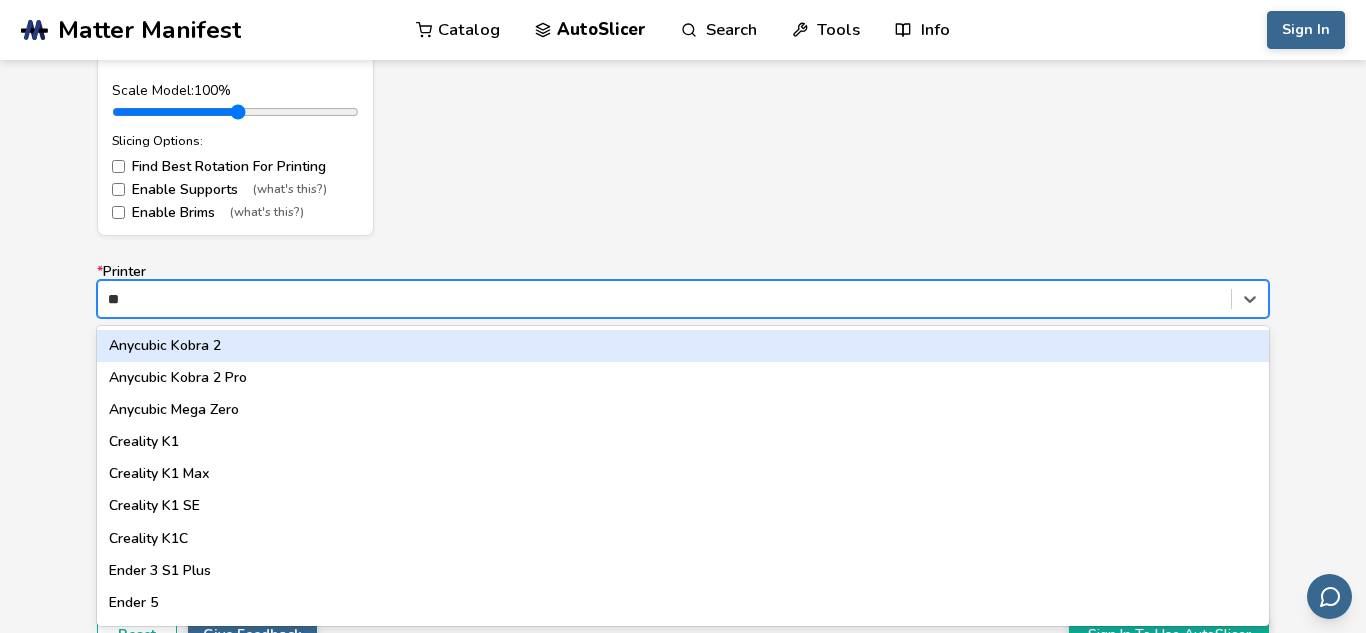 type on "*" 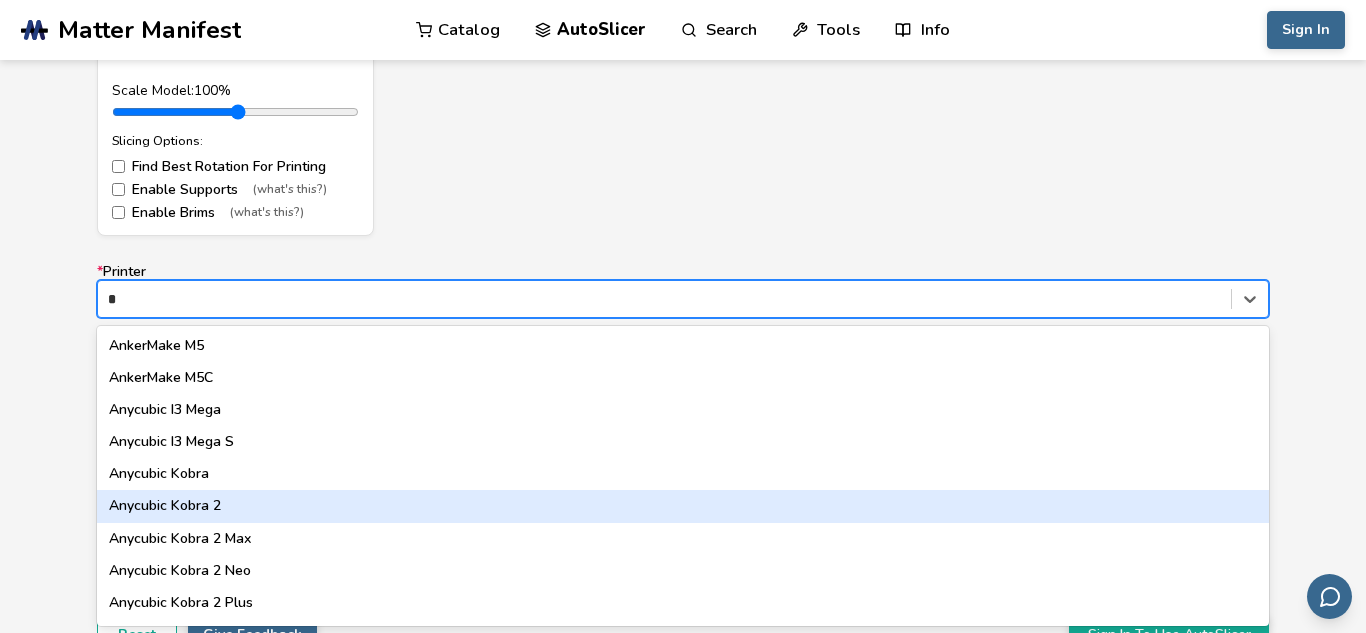 type 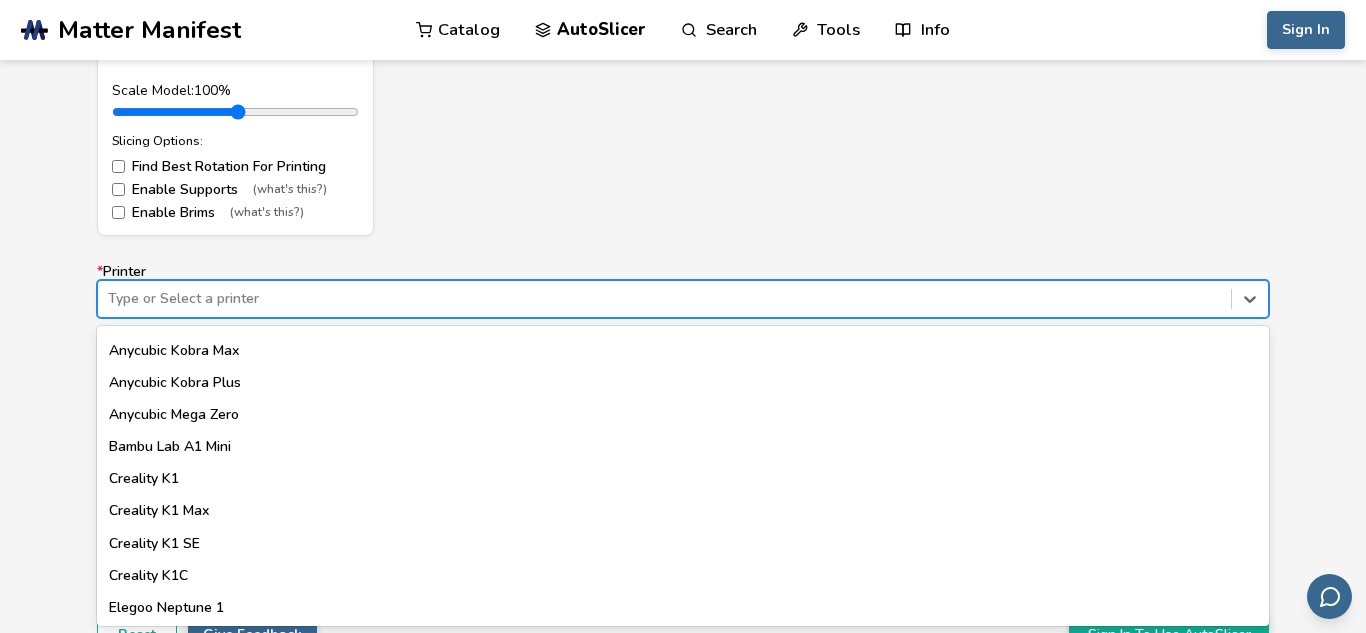 scroll, scrollTop: 342, scrollLeft: 0, axis: vertical 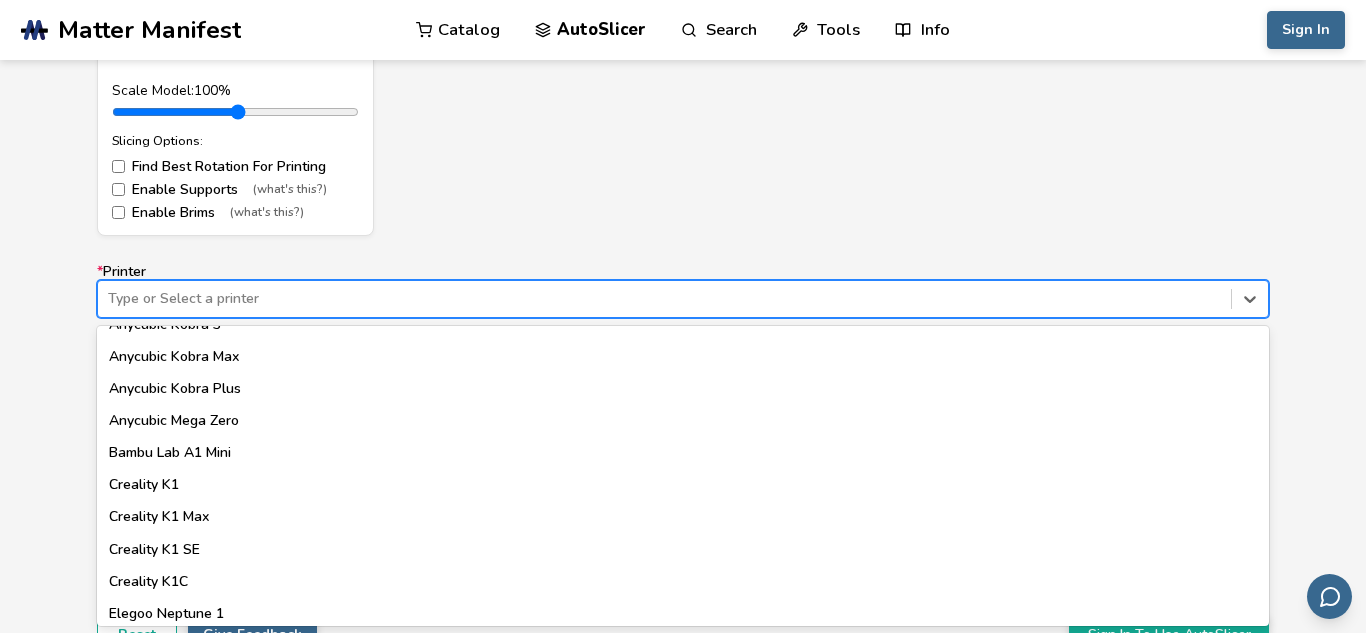 click on "Bambu Lab A1 Mini" at bounding box center (683, 453) 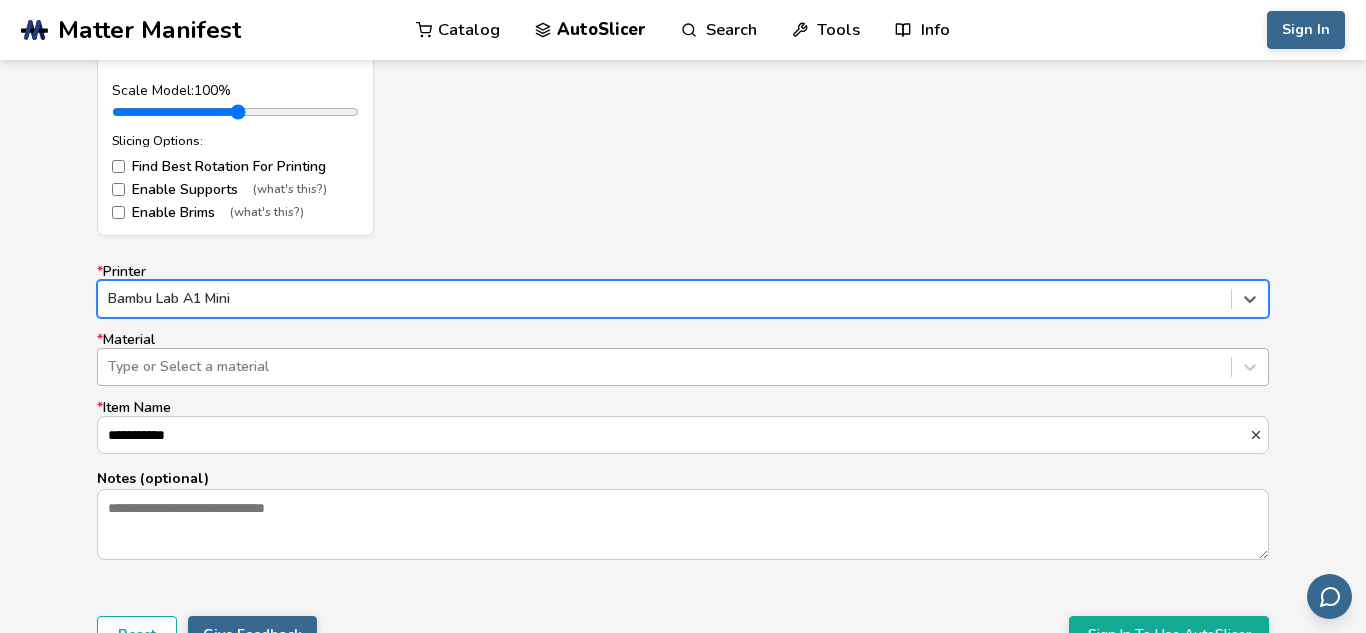 click on "* Material Type or Select a material" at bounding box center (110, 367) 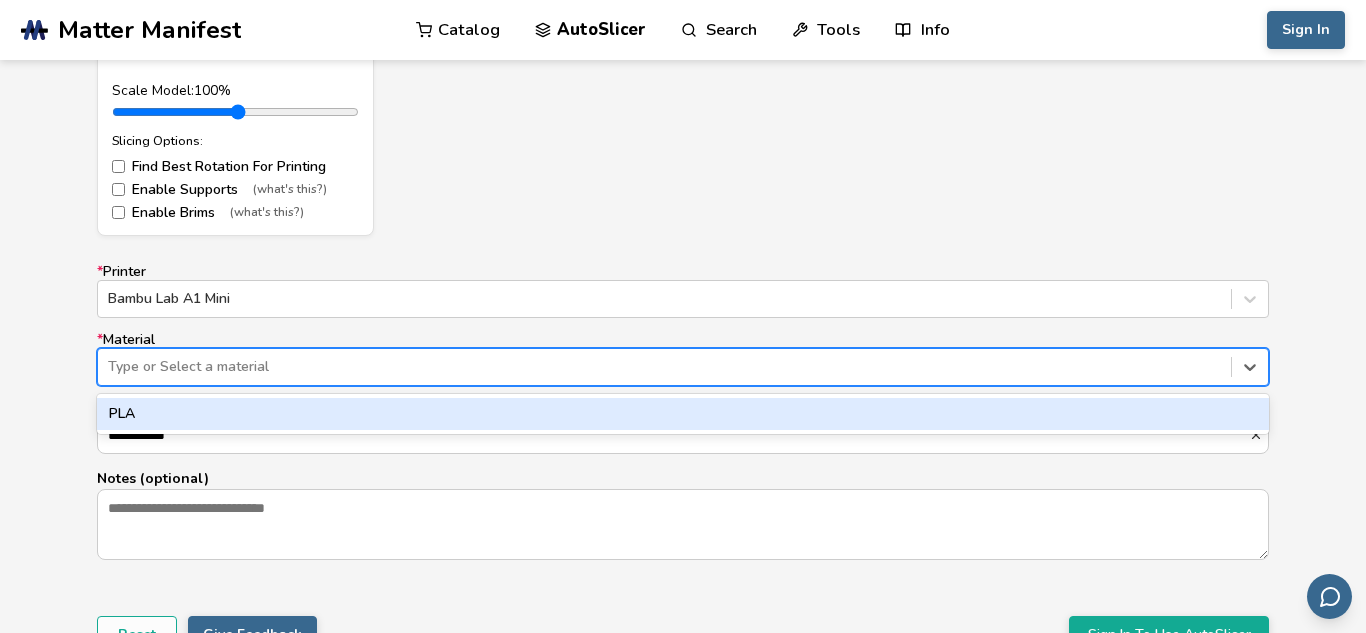 click on "PLA" at bounding box center (683, 414) 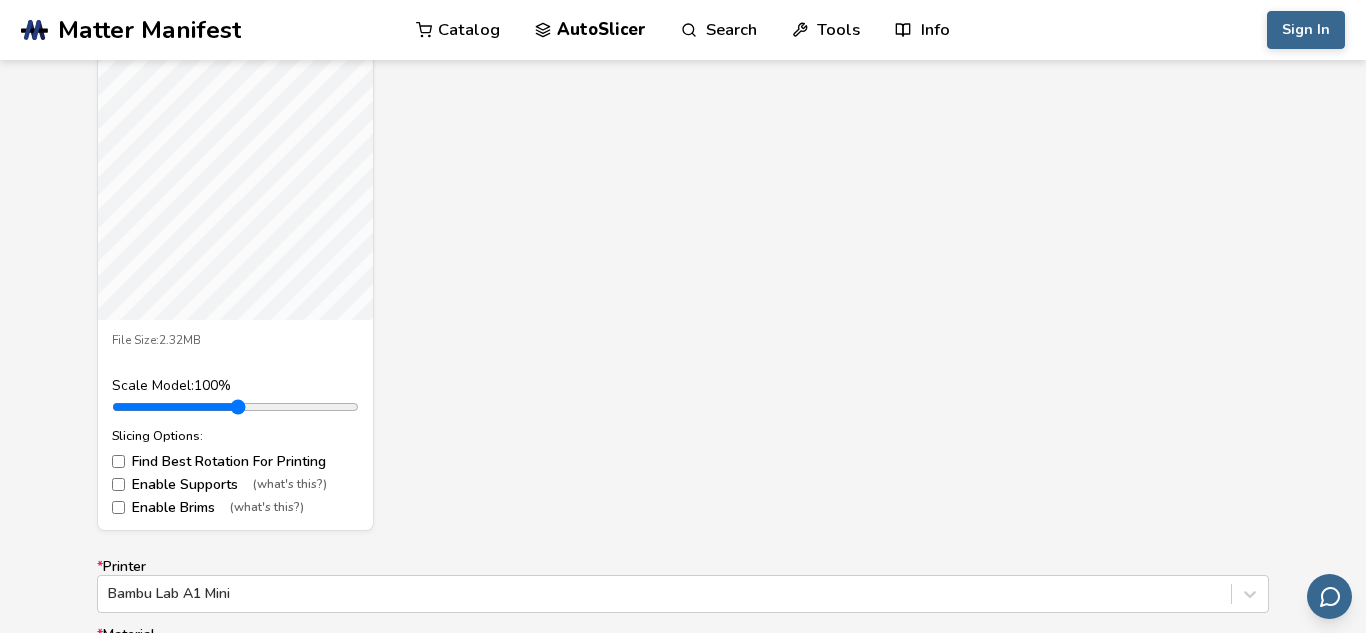 scroll, scrollTop: 815, scrollLeft: 0, axis: vertical 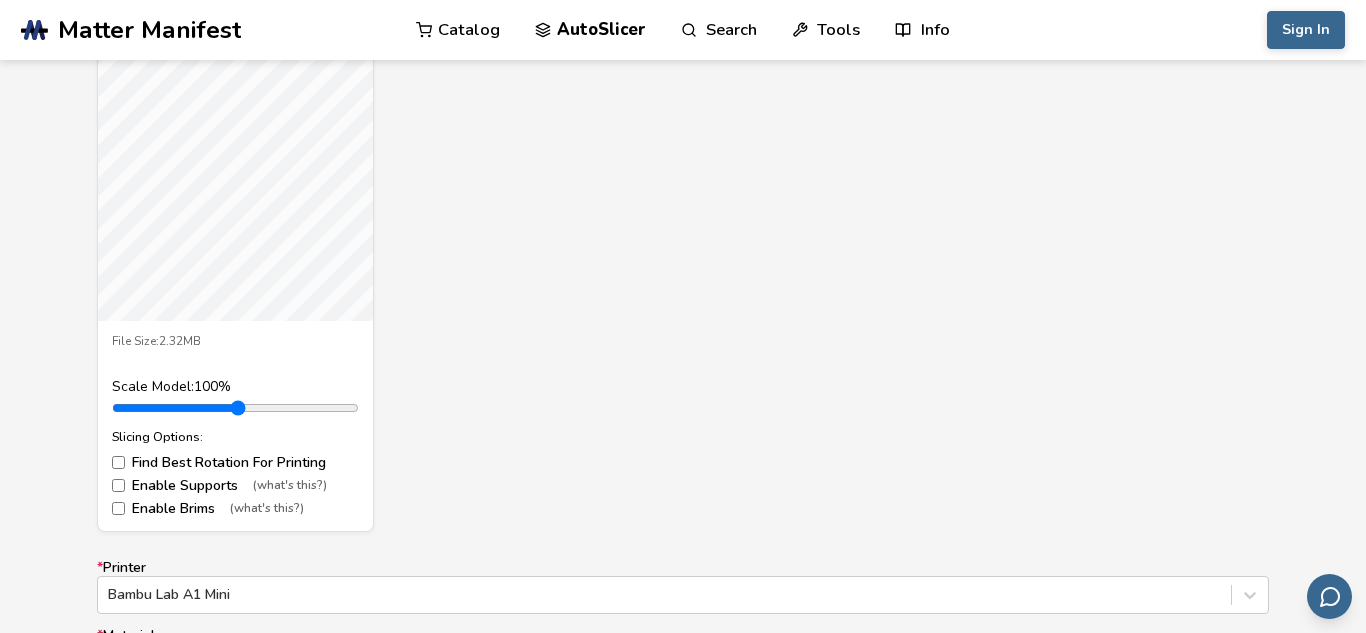 type on "*" 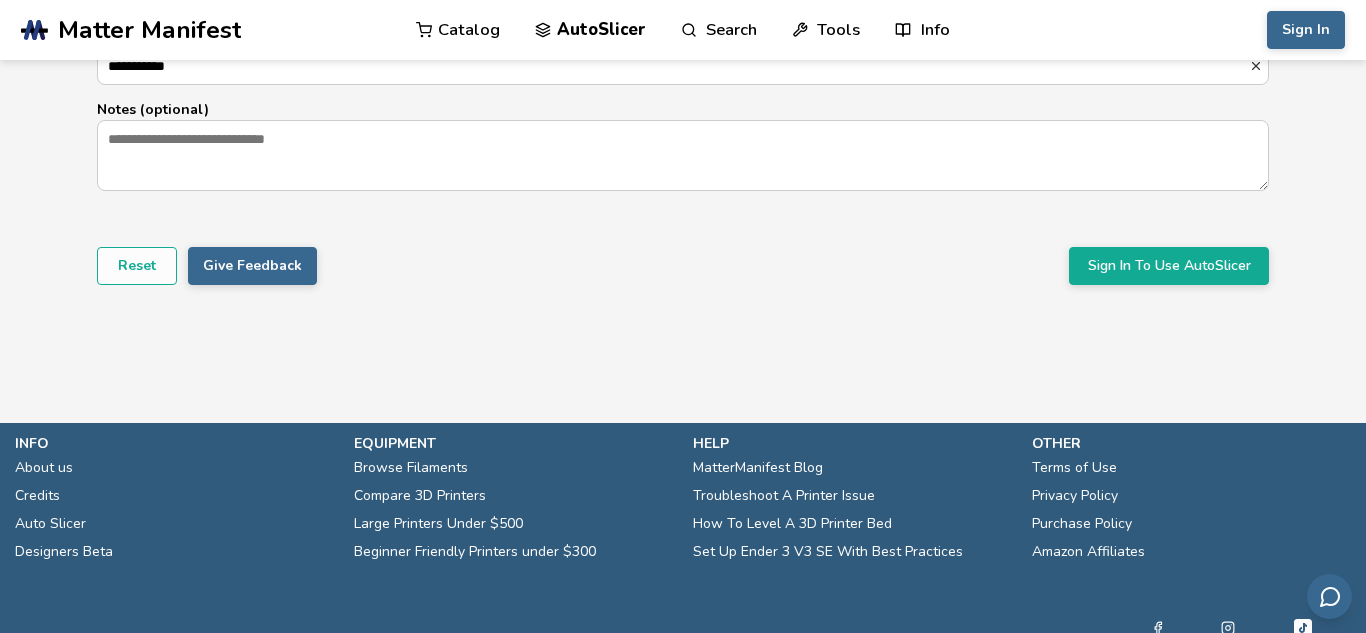 scroll, scrollTop: 1493, scrollLeft: 0, axis: vertical 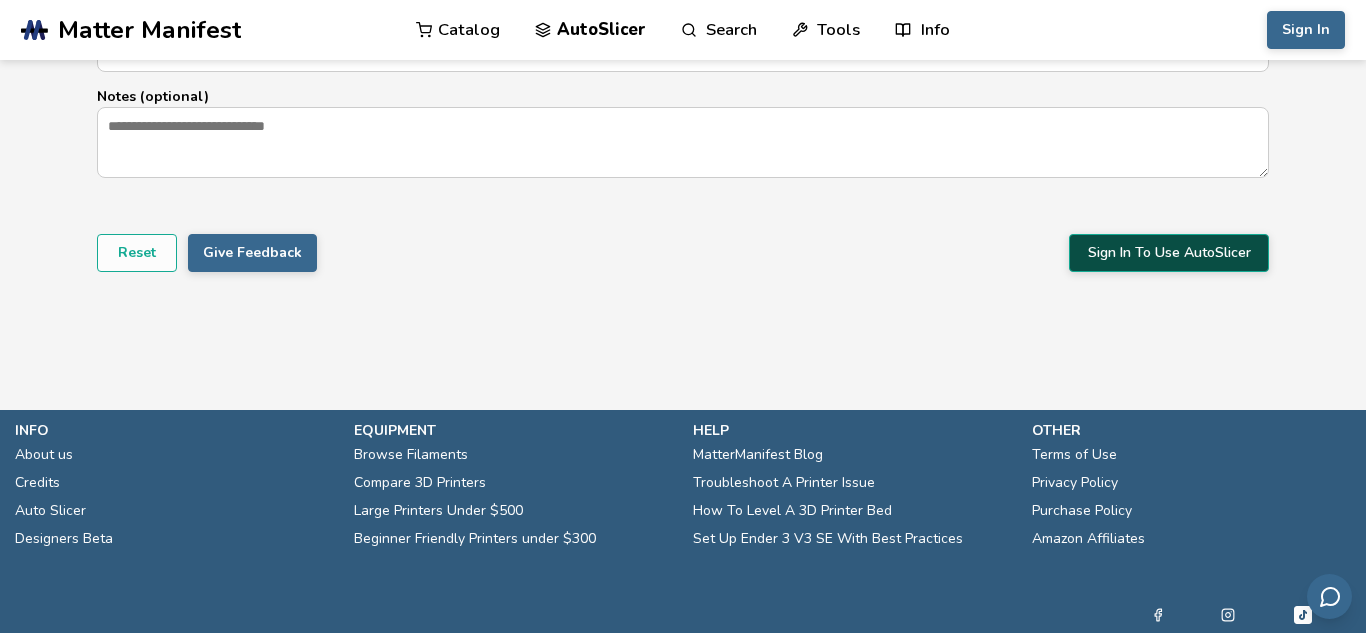 click on "Sign In To Use AutoSlicer" at bounding box center [1169, 253] 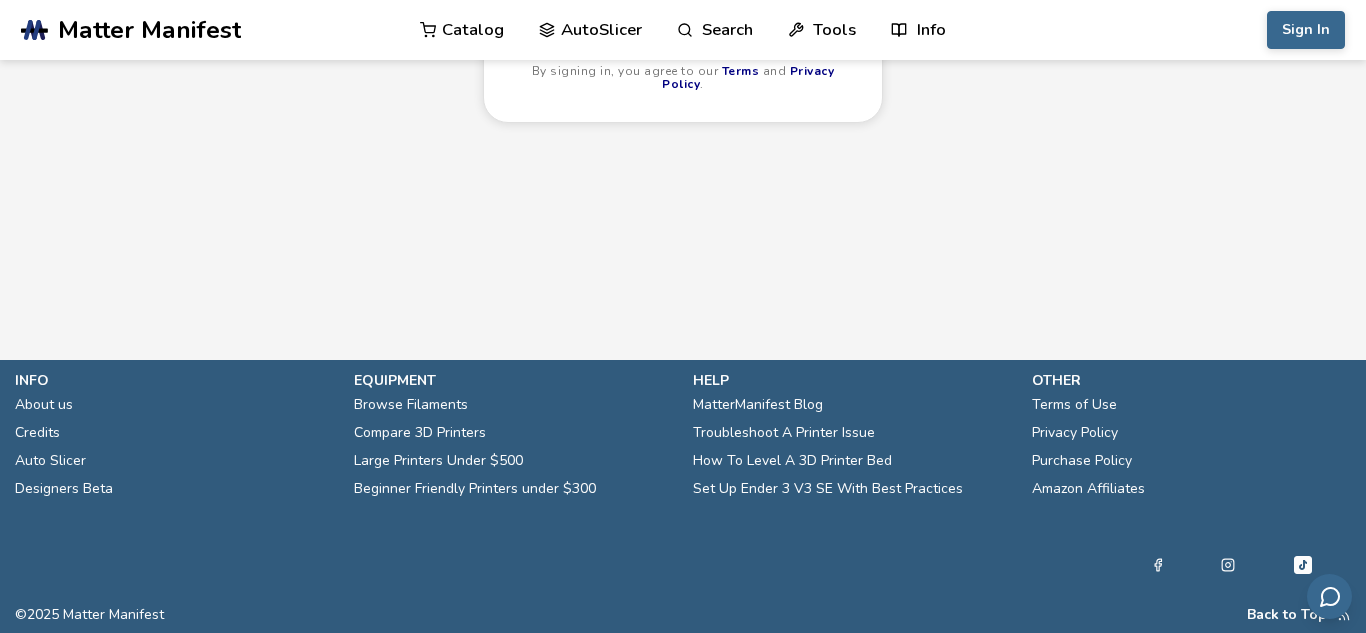 scroll, scrollTop: 0, scrollLeft: 0, axis: both 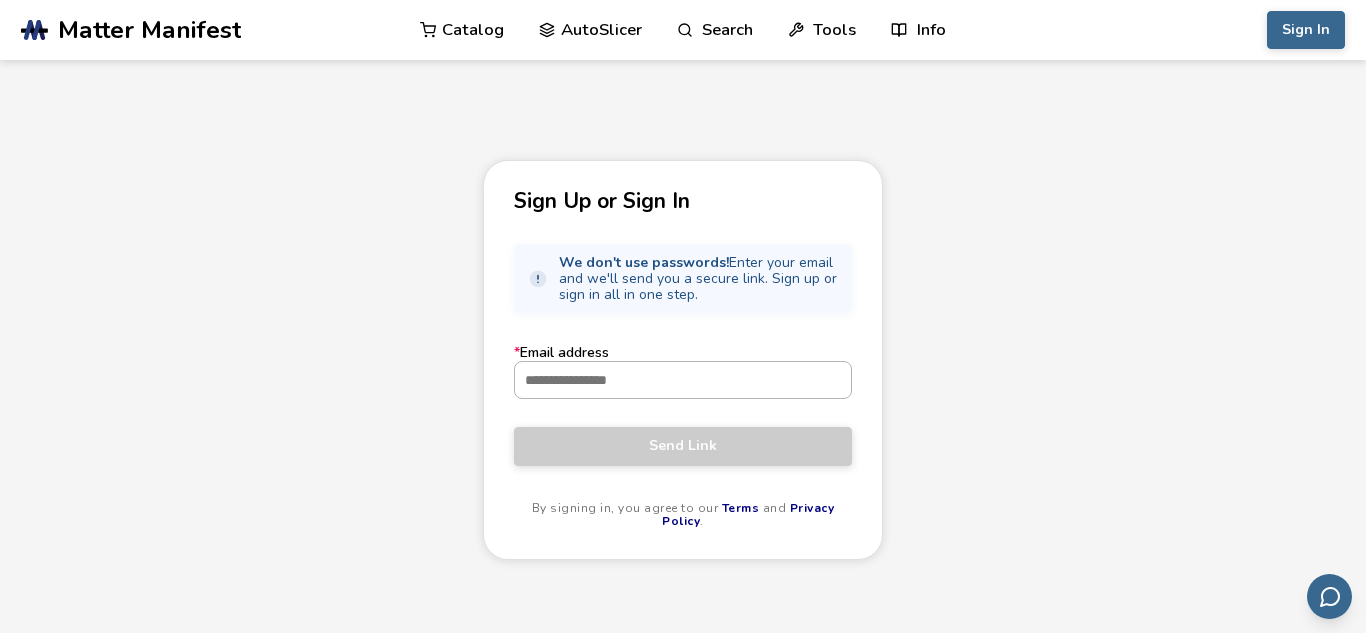 click on "* Email address" at bounding box center (683, 380) 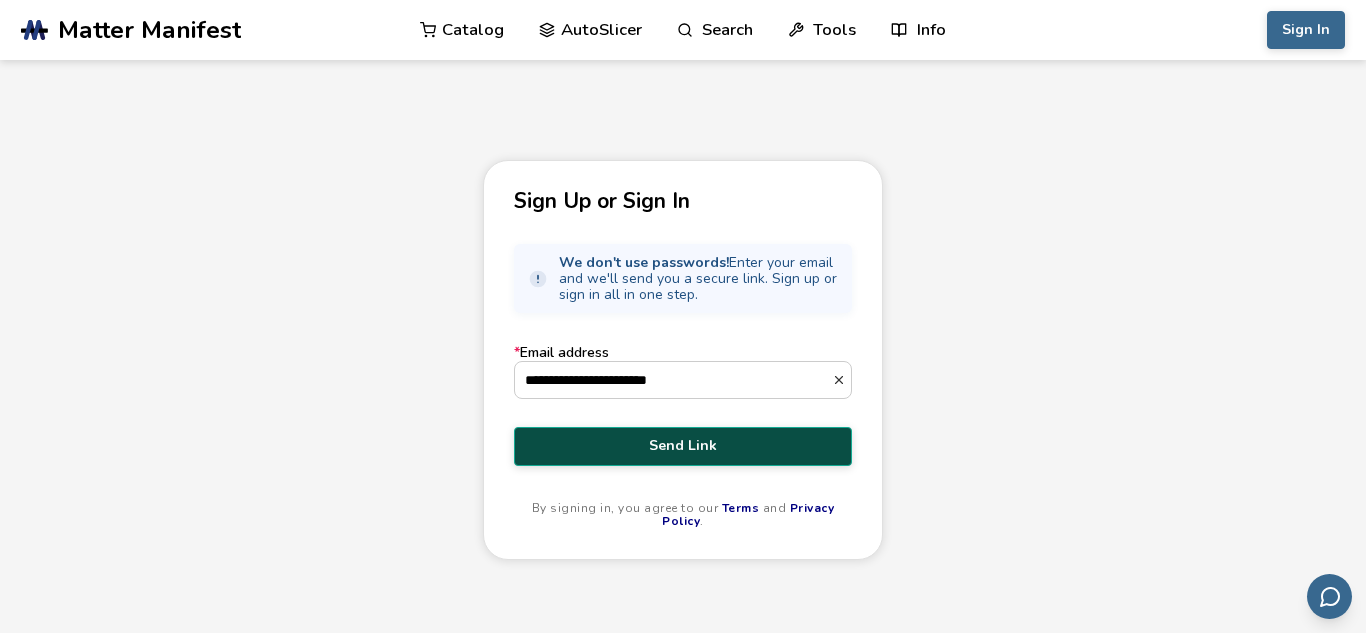 type on "**********" 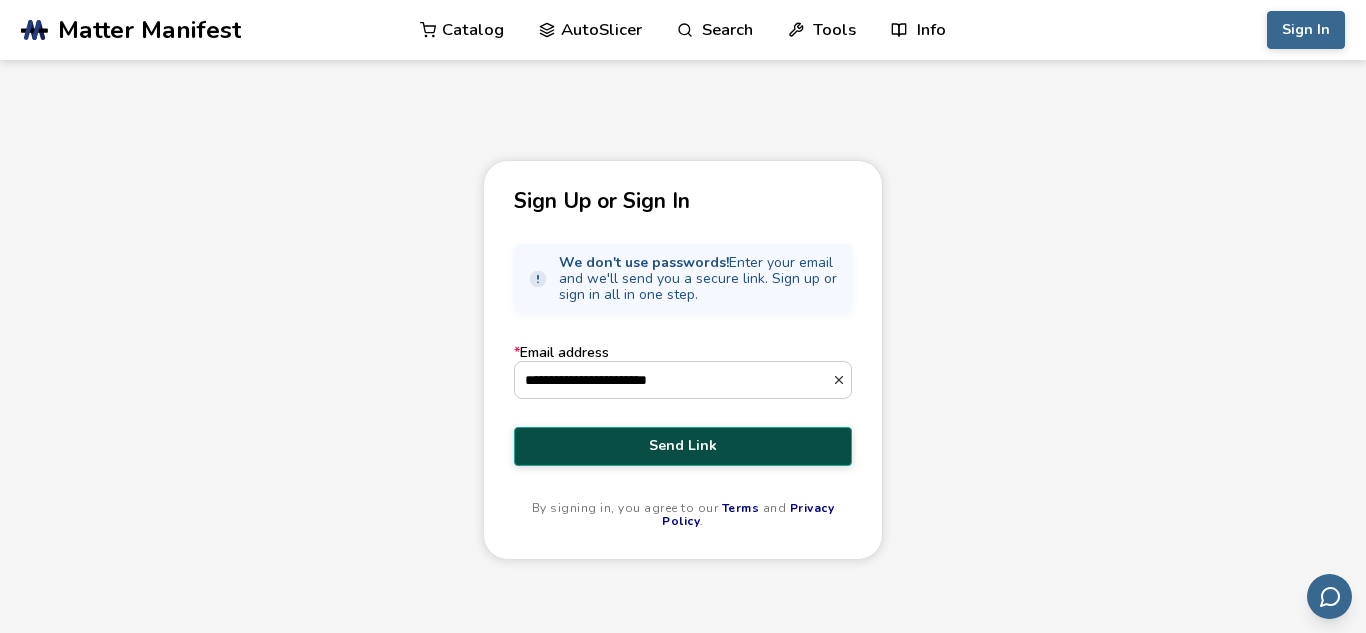 click on "Send Link" at bounding box center (683, 446) 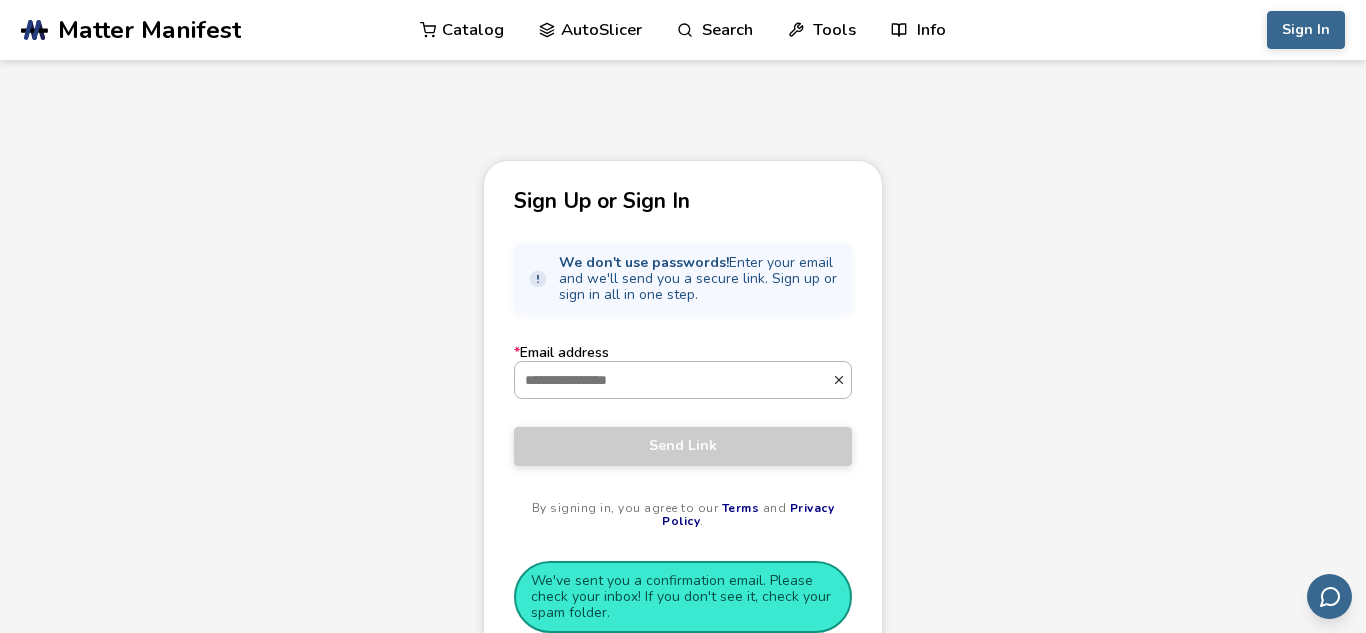click on "* Email address" at bounding box center [673, 380] 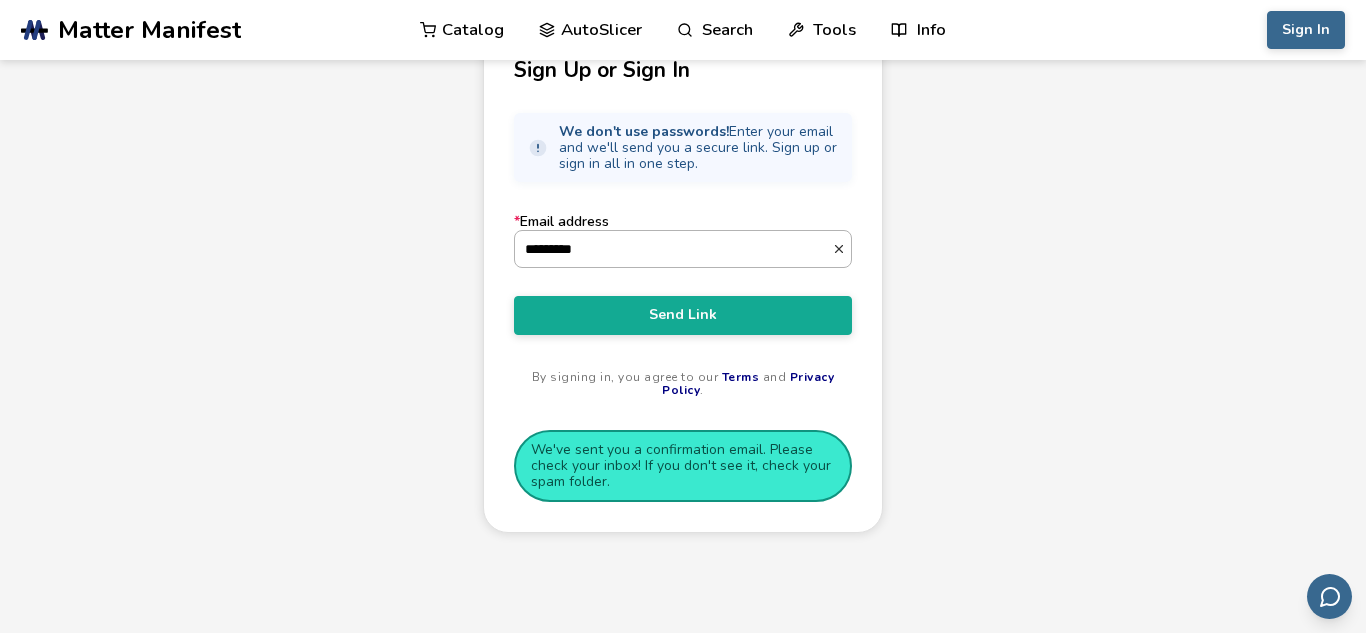 scroll, scrollTop: 130, scrollLeft: 0, axis: vertical 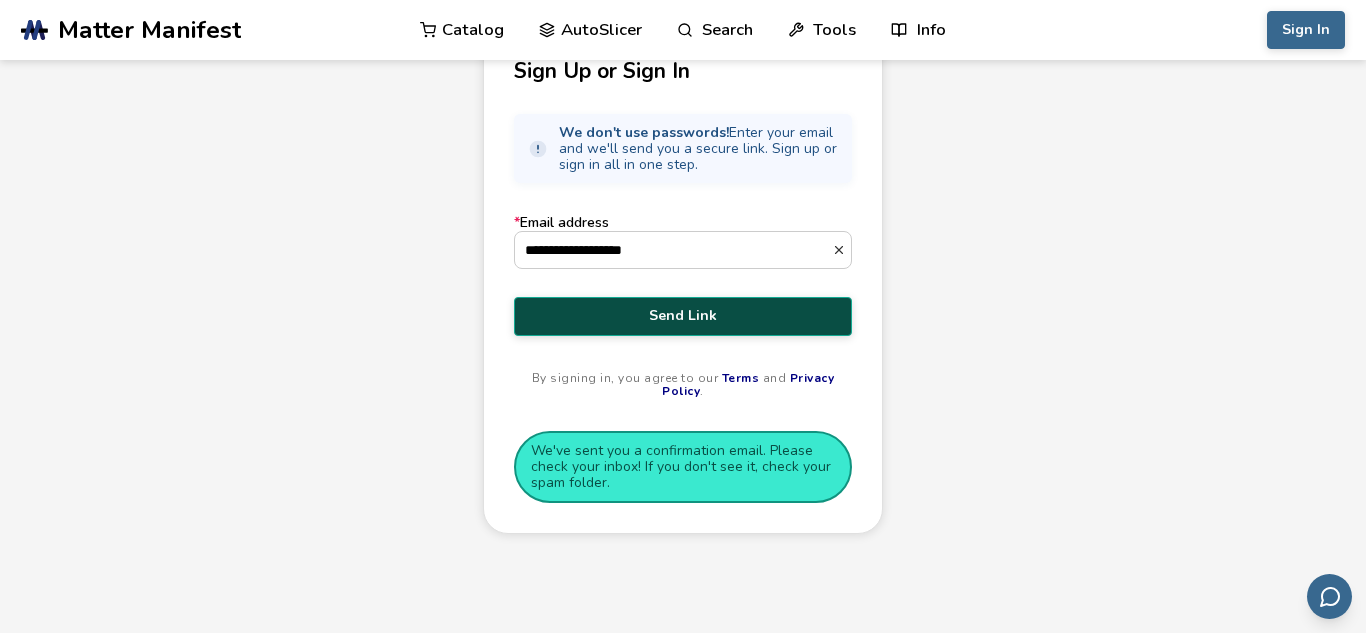 type on "**********" 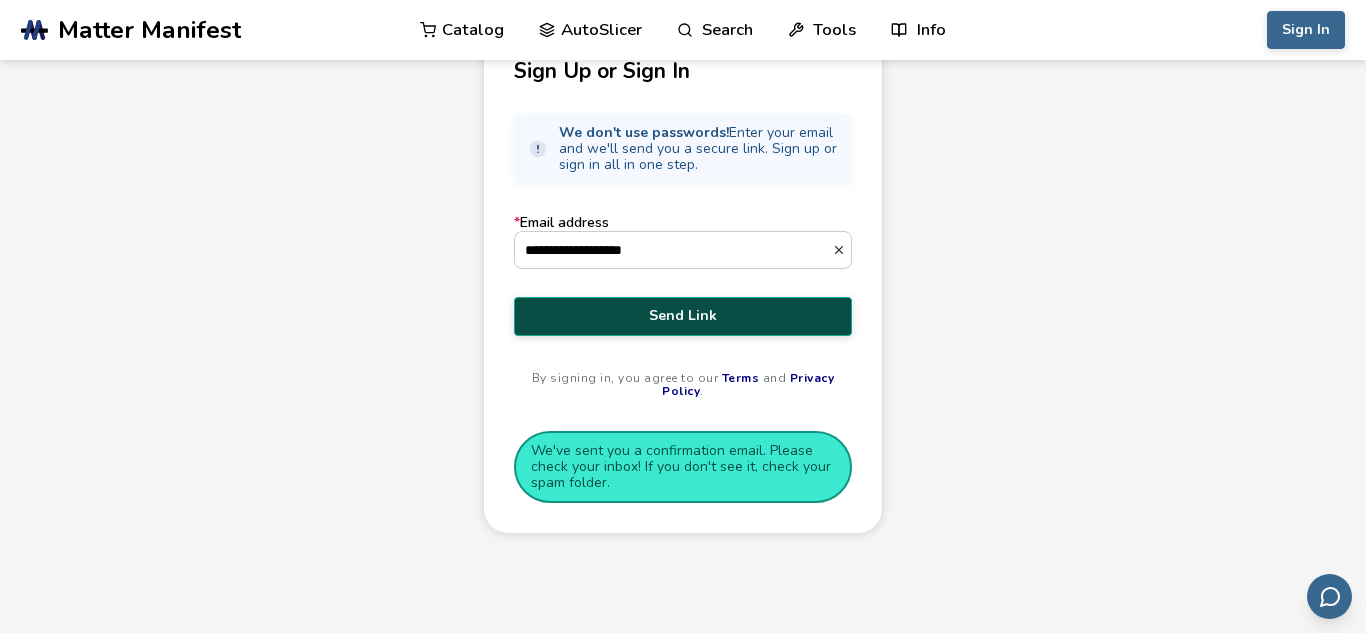 click on "Send Link" at bounding box center (683, 316) 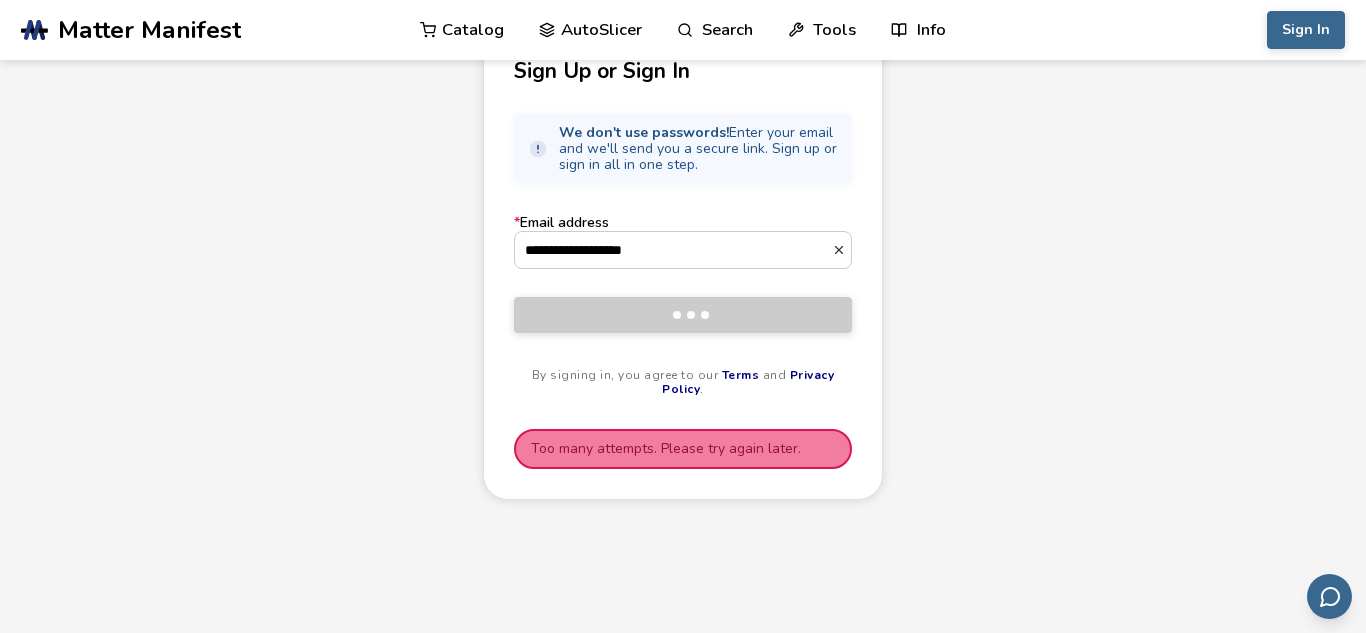 click on ".cls-1, .cls-2, .cls-3 {
stroke-width: 0px;
}
.cls-2 {
fill: #1d1e56;
}
.cls-3 {
fill: #233d7f;
} Matter Manifest Catalog AutoSlicer Search Tools Info Catalog AutoSlicer Search Tools Info Sign In Catalog AutoSlicer Search Tools Info Catalog AutoSlicer Search Tools Info" at bounding box center [683, 30] 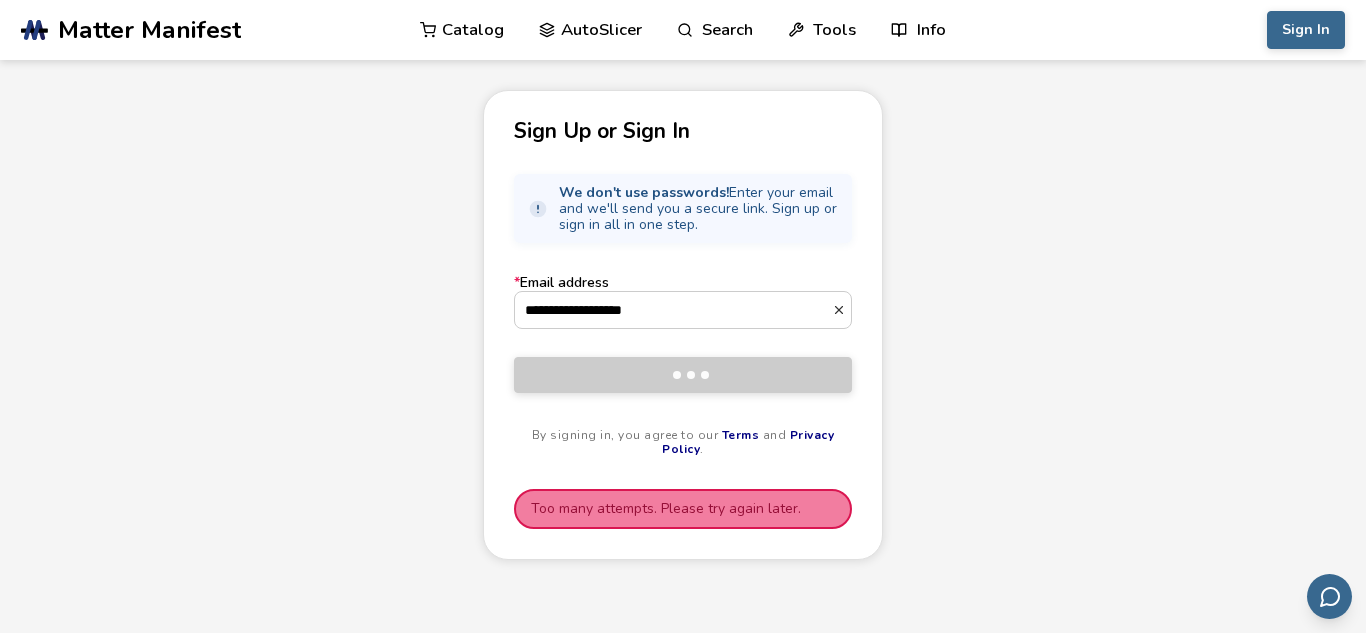 scroll, scrollTop: 0, scrollLeft: 0, axis: both 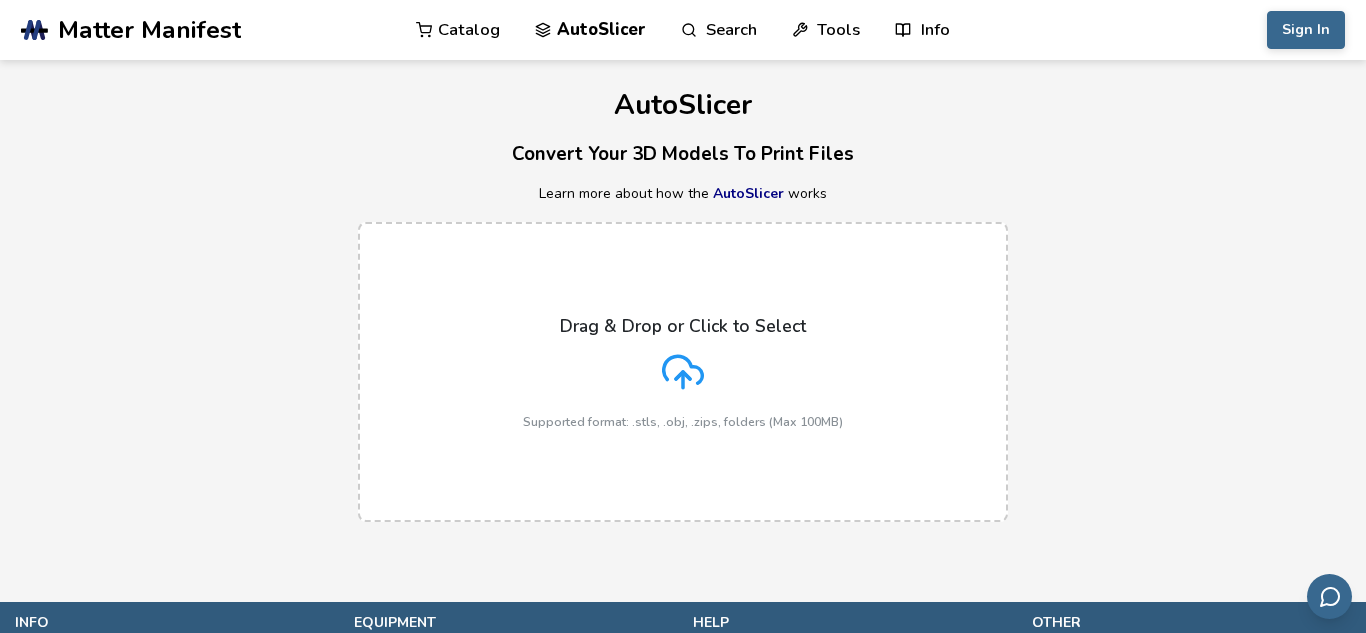 click on "AutoSlicer Convert Your 3D Models To Print Files Learn more about how the   AutoSlicer   works Drag & Drop or Click to Select Supported format: .stls, .obj, .zips, folders (Max 100MB)" at bounding box center (683, 298) 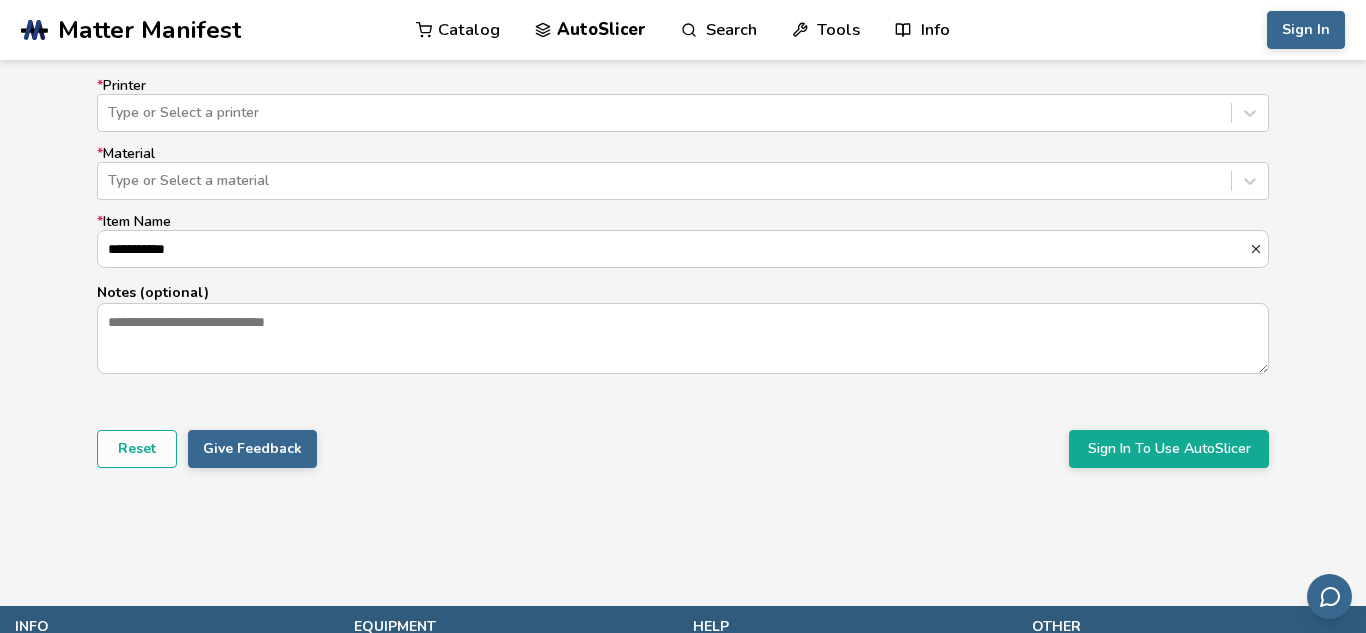 scroll, scrollTop: 1294, scrollLeft: 0, axis: vertical 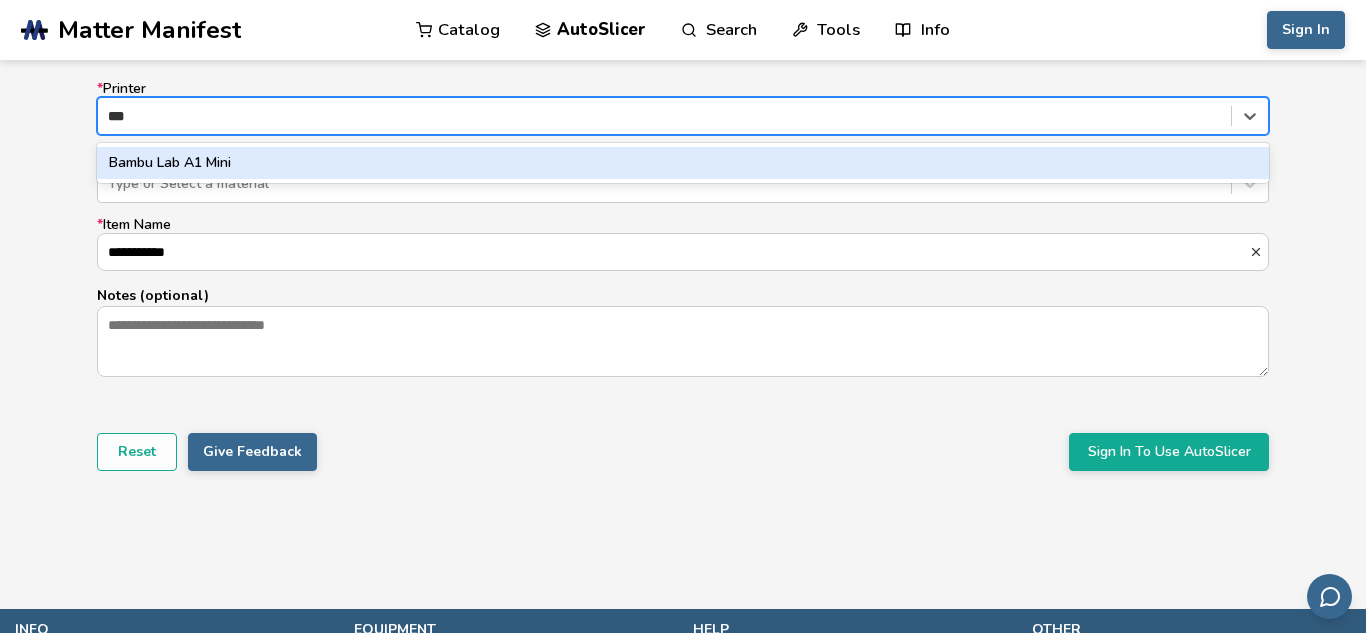 type on "****" 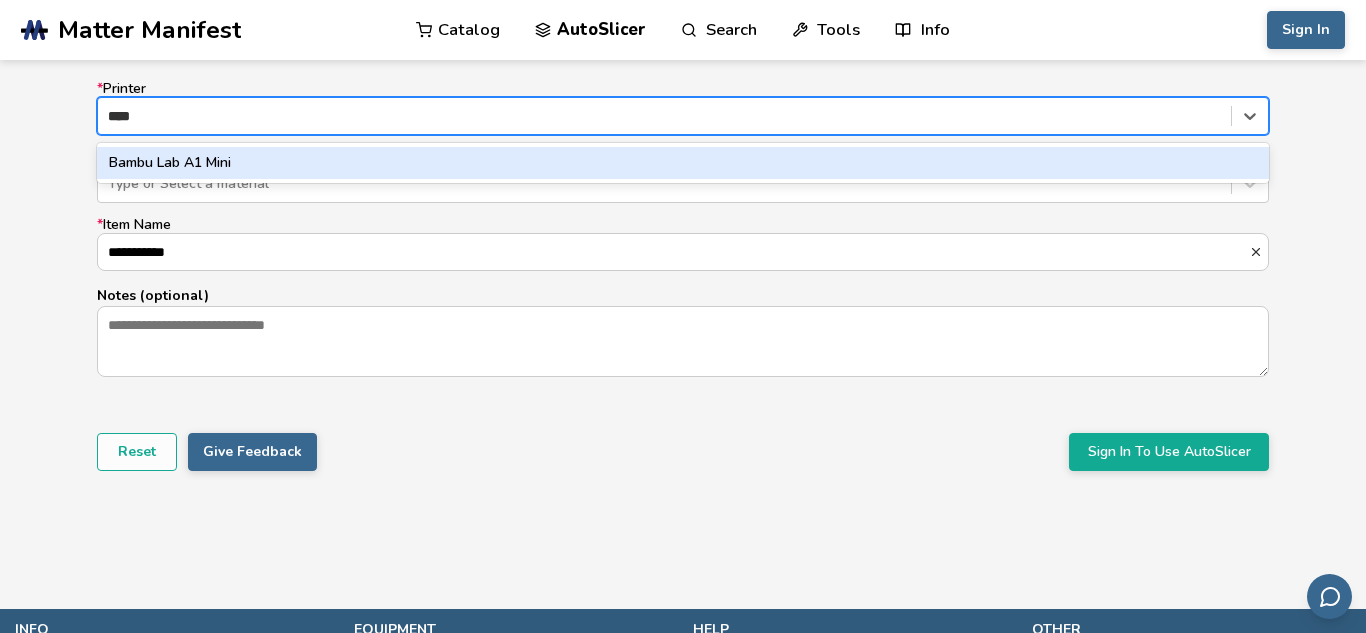 click on "Bambu Lab A1 Mini" at bounding box center [683, 163] 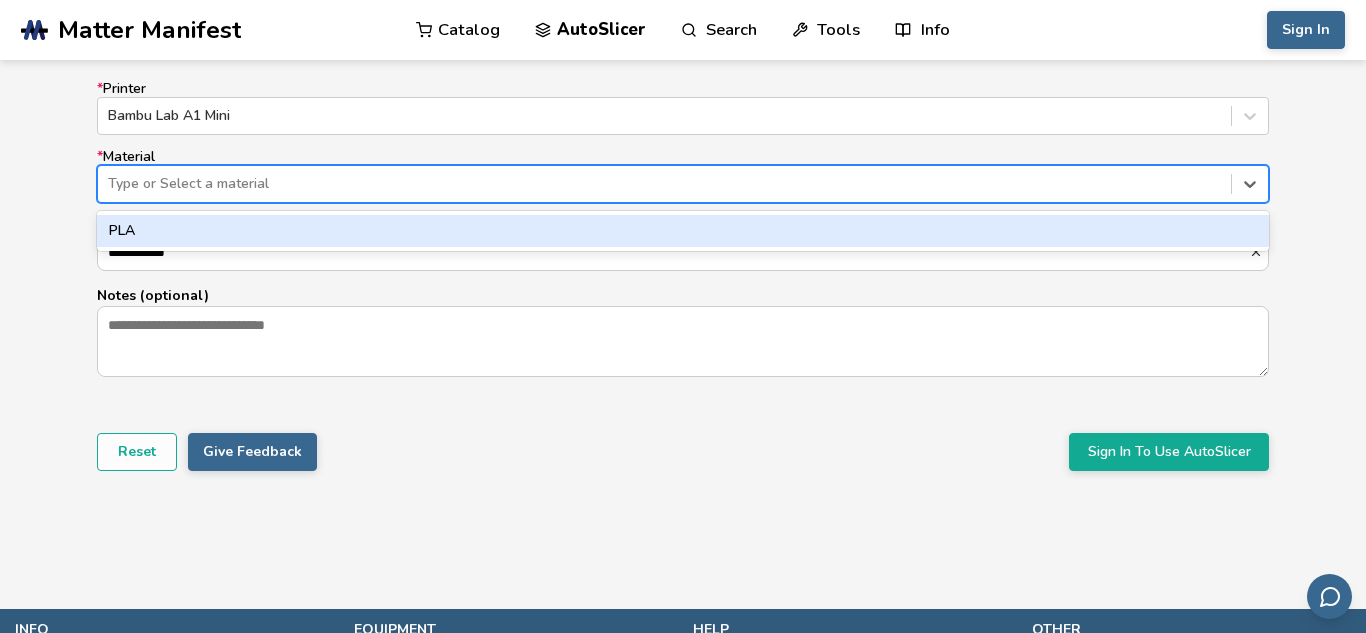 click on "PLA" at bounding box center (683, 231) 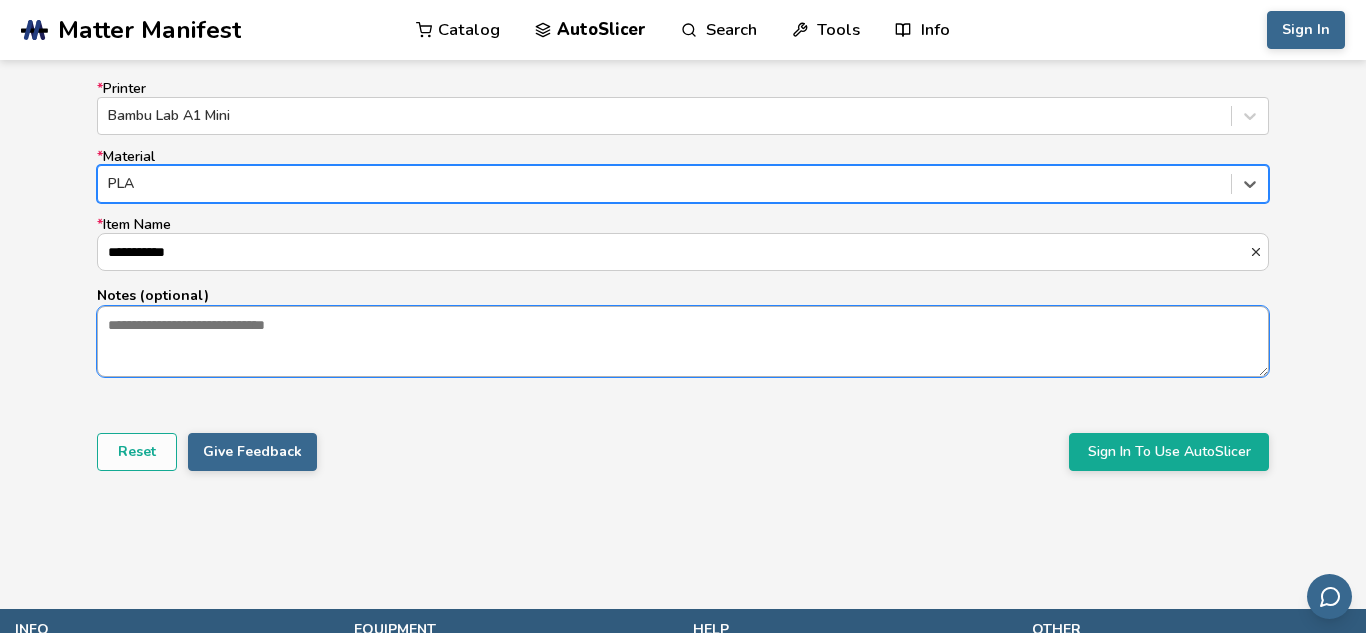 click on "Notes (optional)" at bounding box center (683, 341) 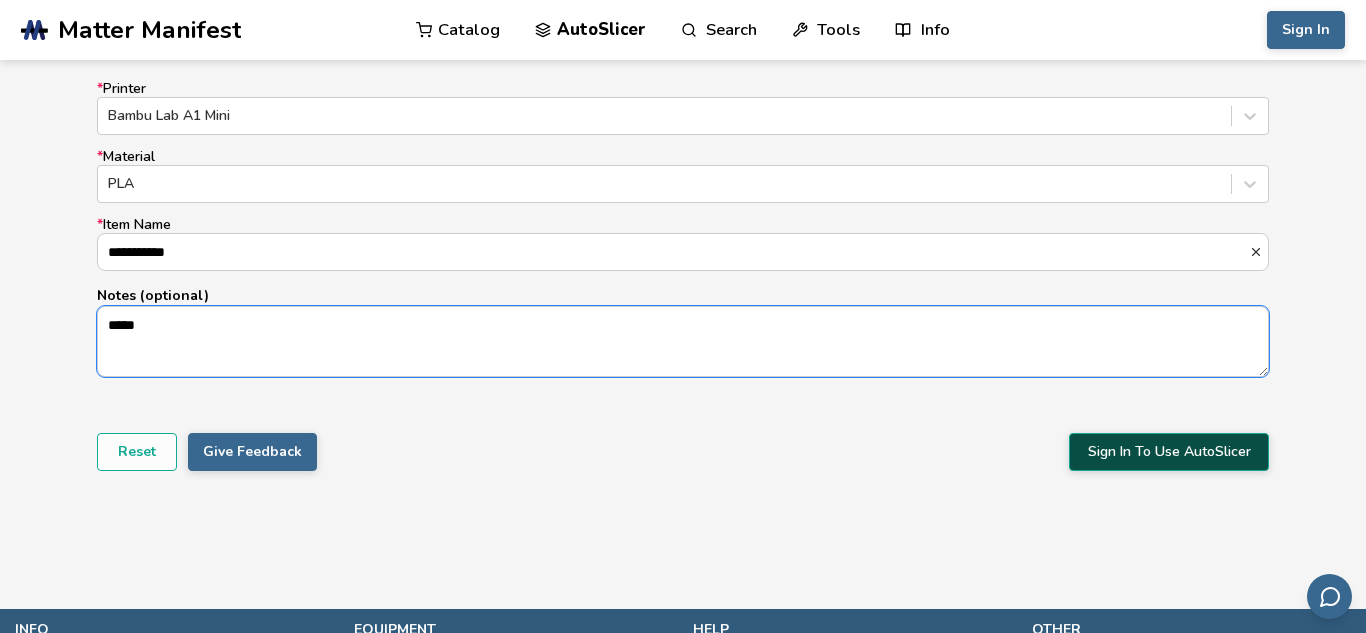 type on "*****" 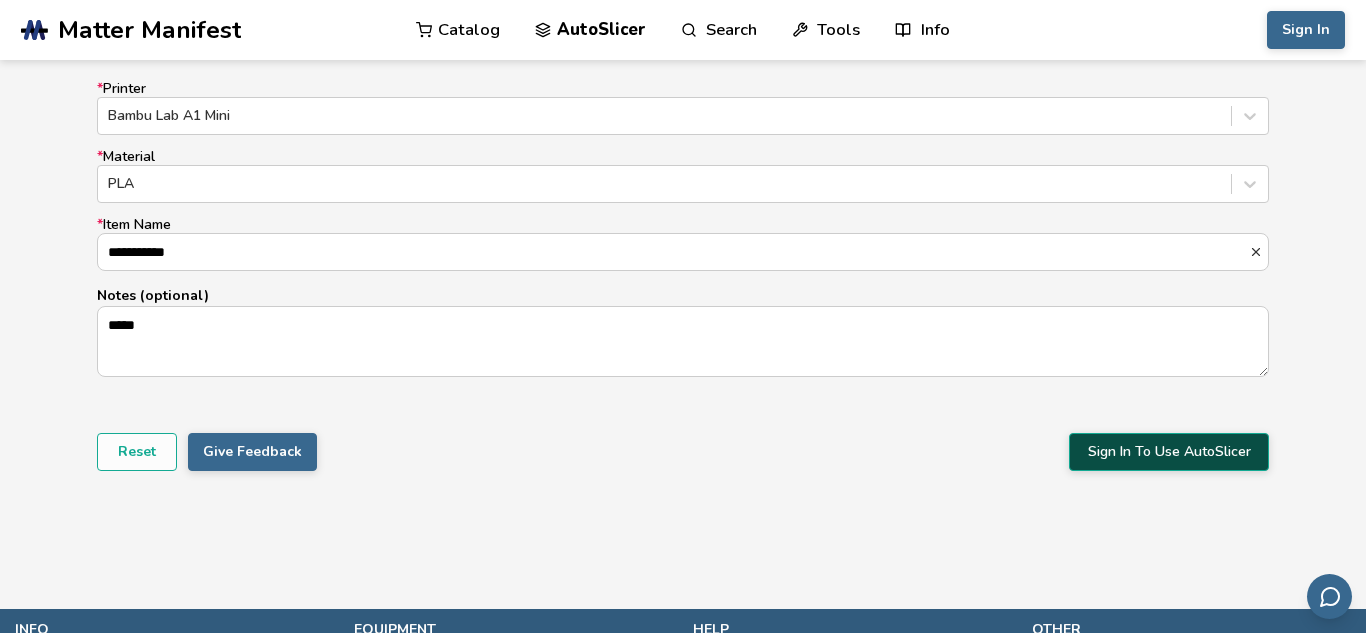 click on "Sign In To Use AutoSlicer" at bounding box center [1169, 452] 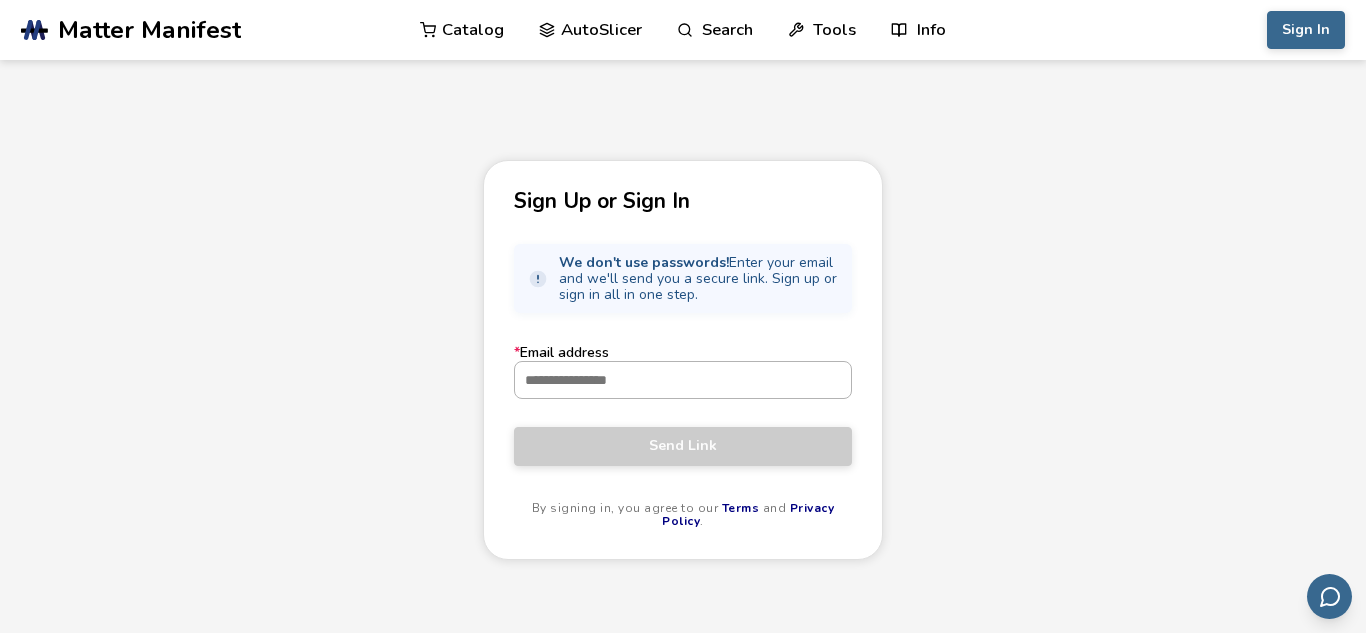 click on "* Email address" at bounding box center (683, 380) 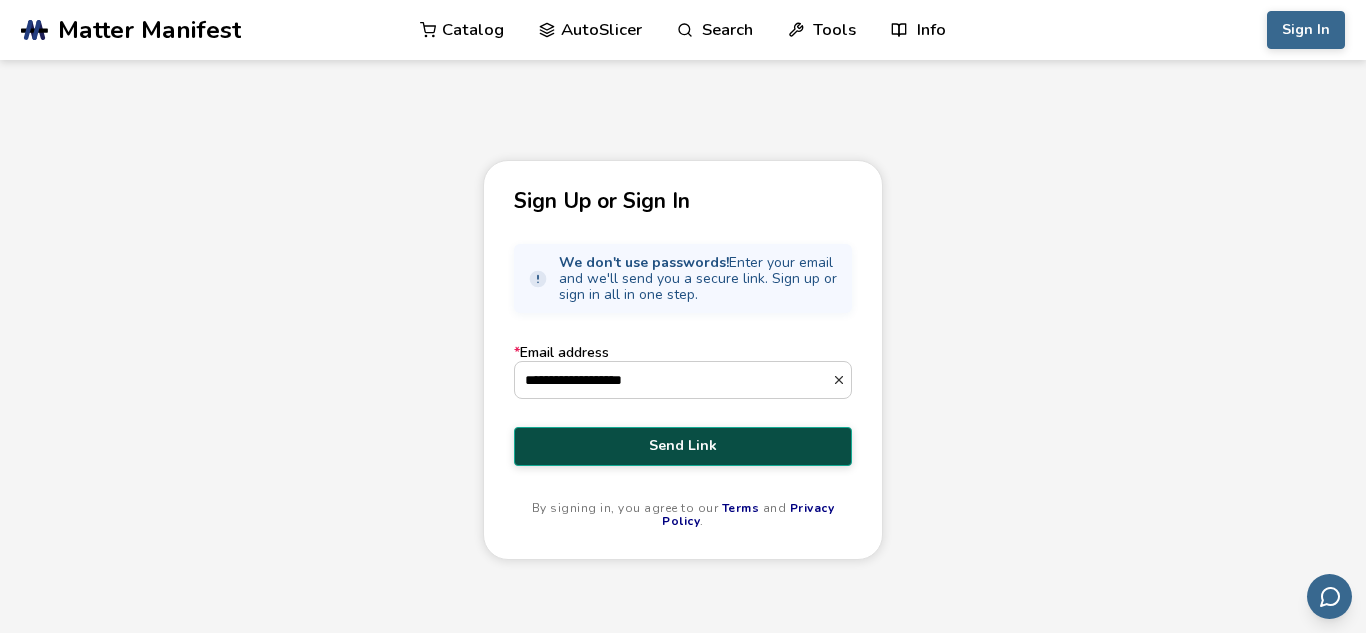 type on "**********" 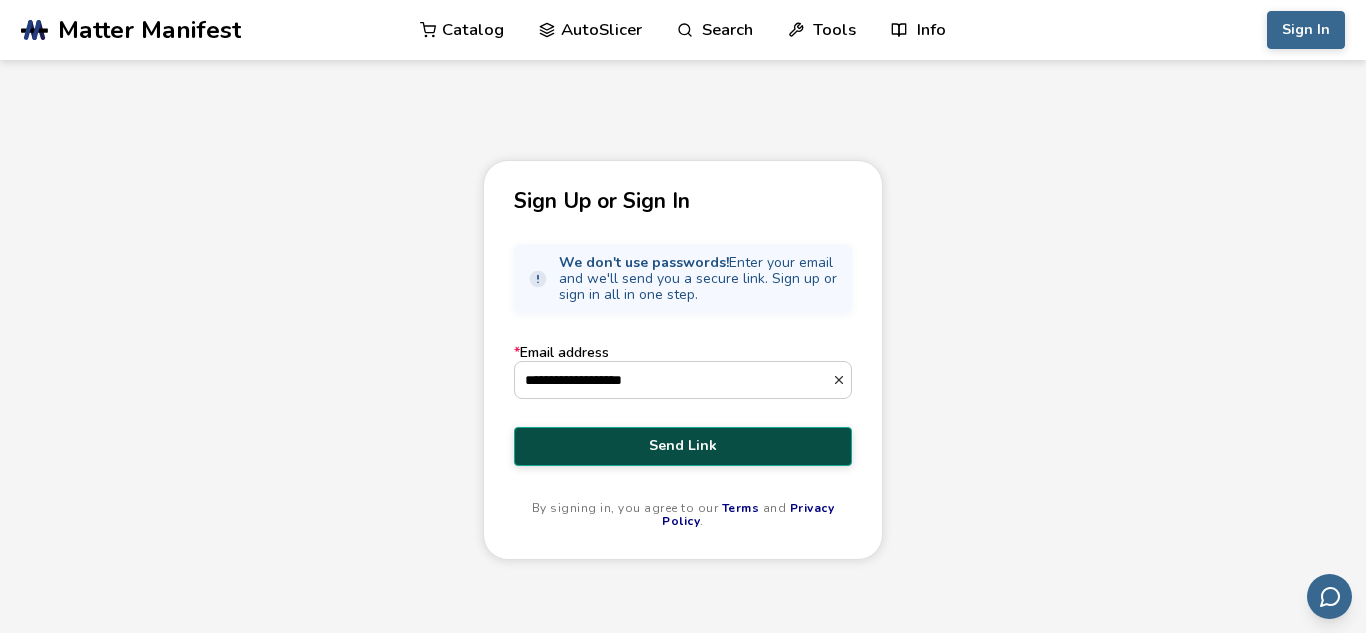 click on "Send Link" at bounding box center [683, 446] 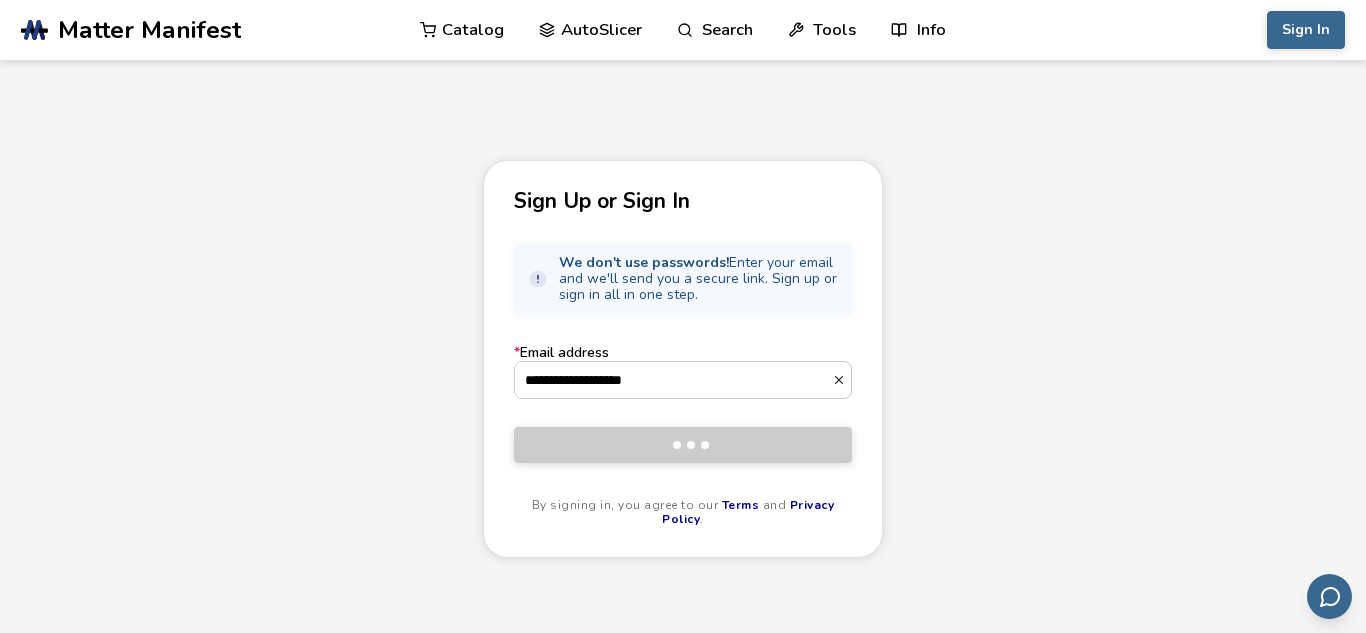 type 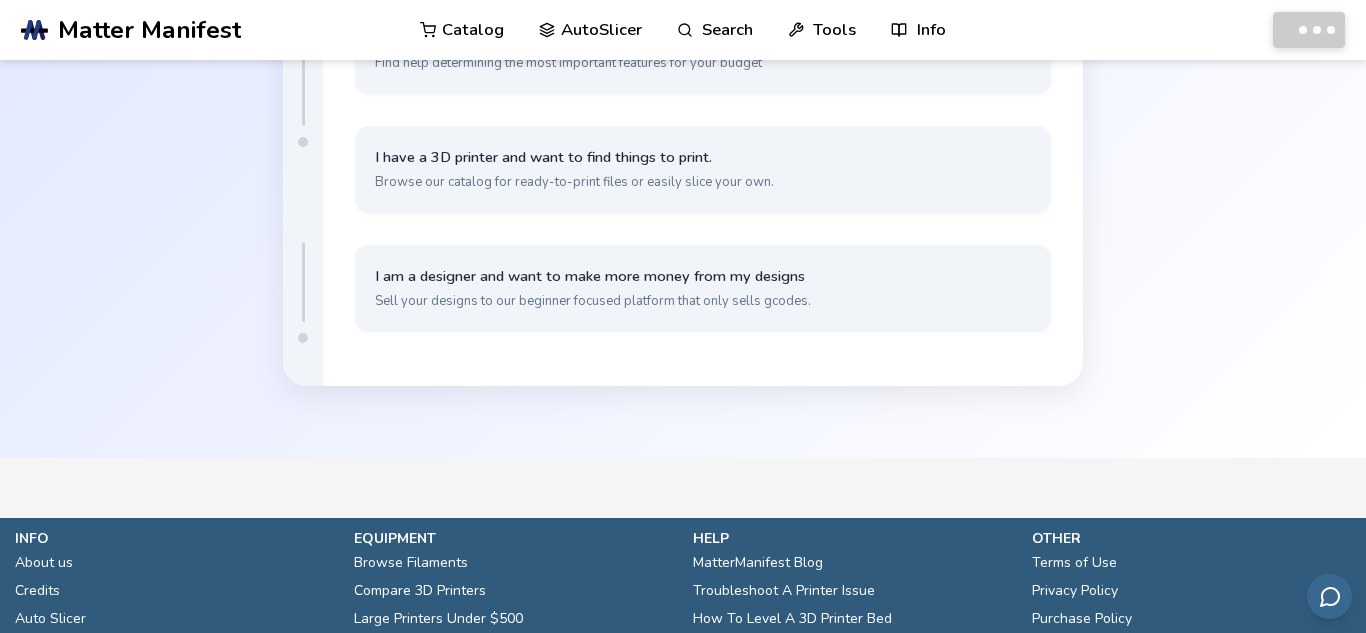 scroll, scrollTop: 0, scrollLeft: 0, axis: both 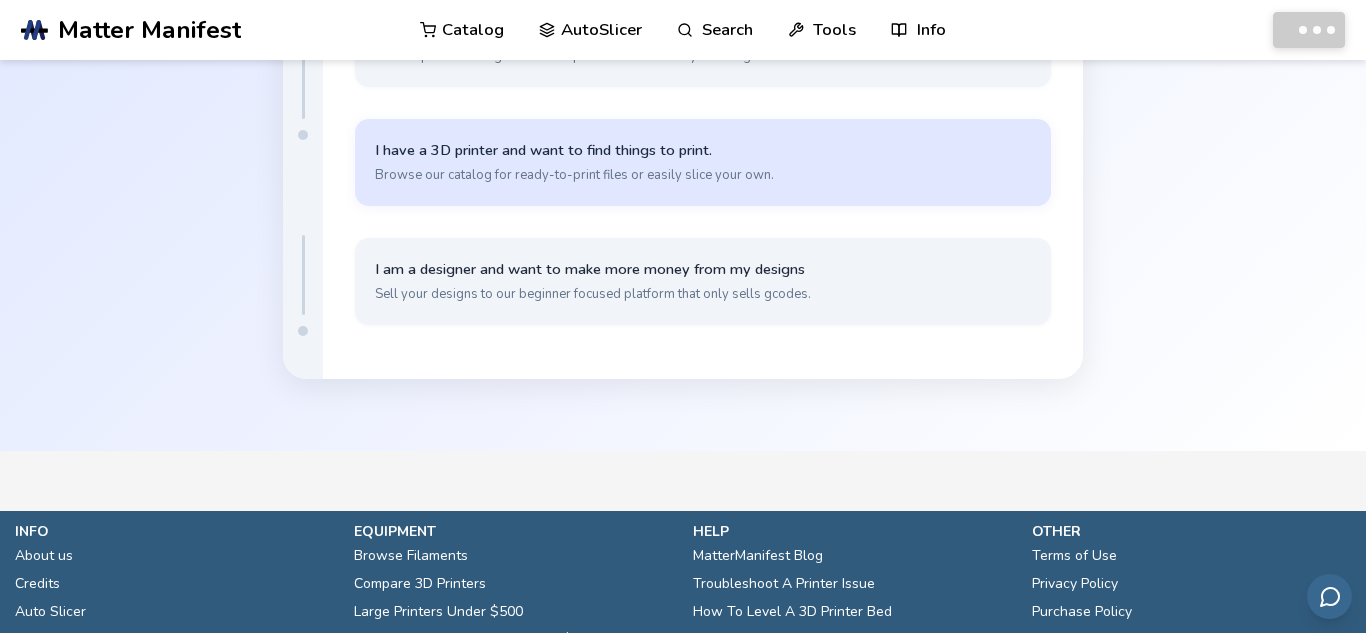 click on "I have a 3D printer and want to find things to print. Browse our catalog for ready-to-print files or easily slice your own." at bounding box center [703, 162] 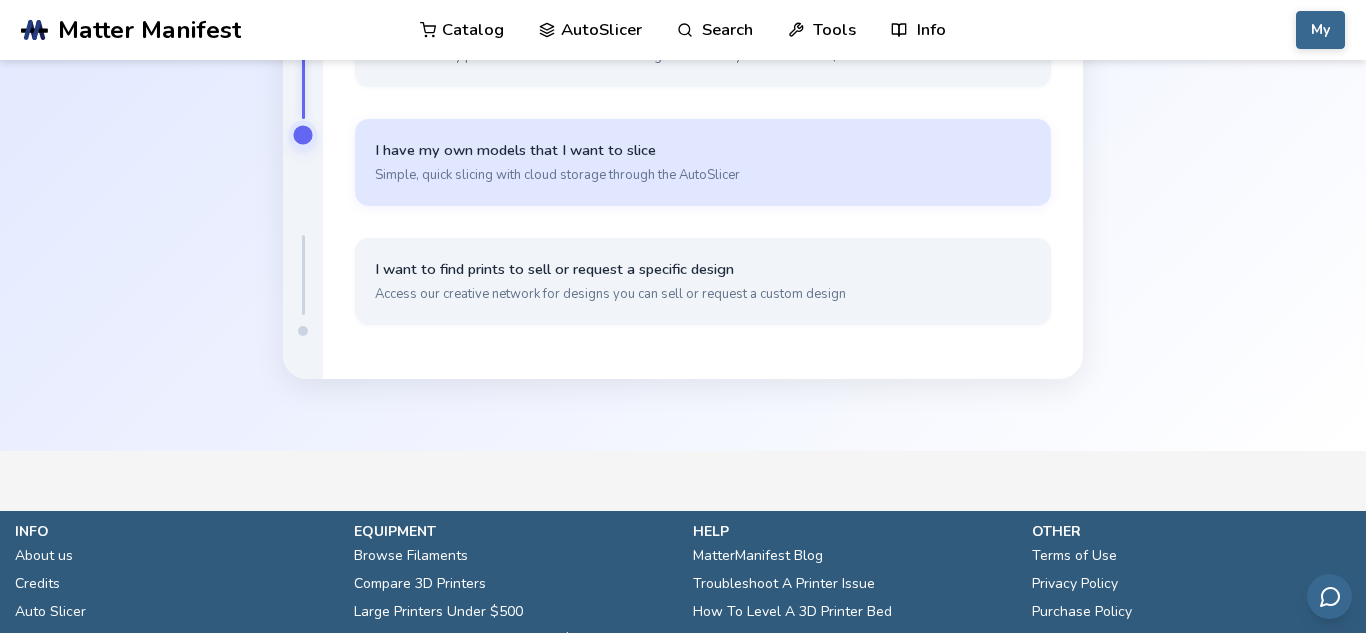 click on "I have my own models that I want to slice Simple, quick slicing with cloud storage through the AutoSlicer" at bounding box center (703, 162) 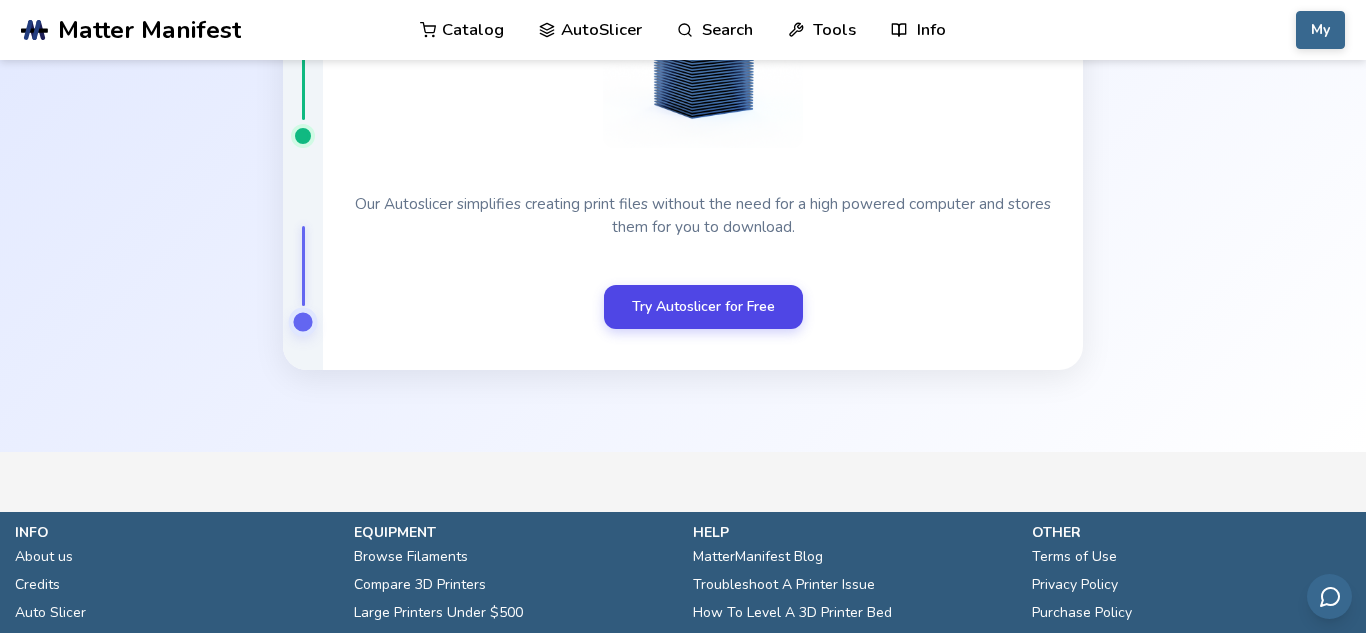 click on "Try Autoslicer for Free" at bounding box center [703, 307] 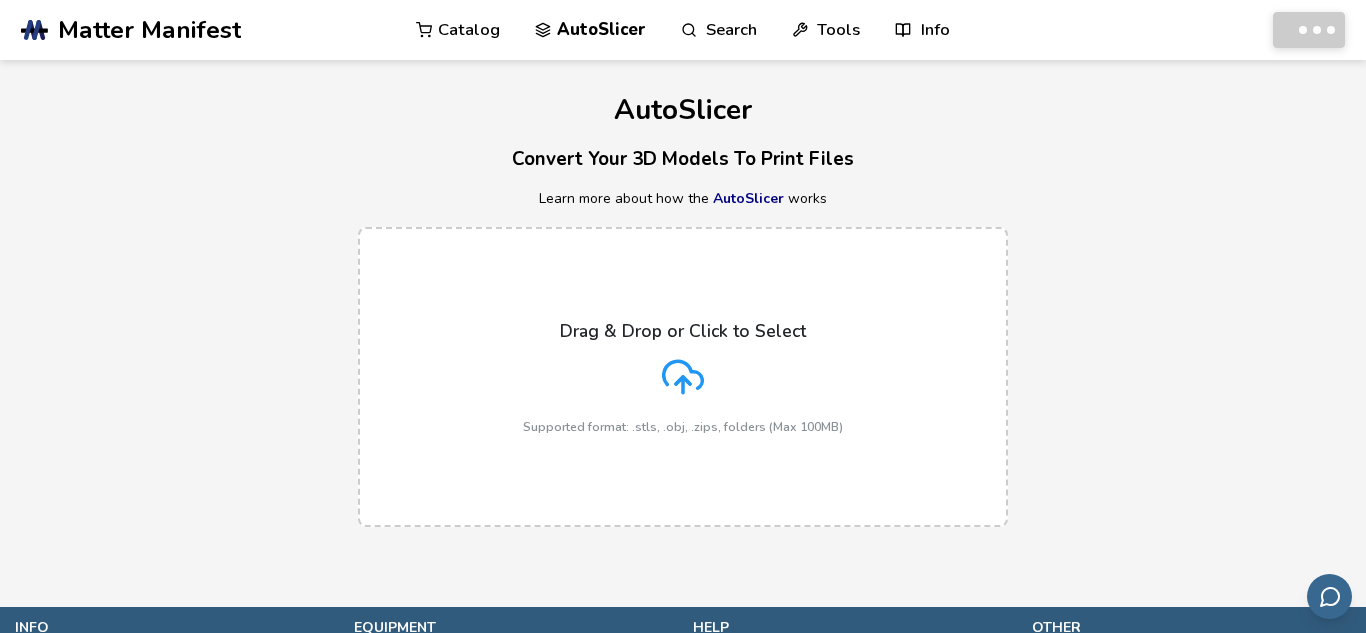 scroll, scrollTop: 0, scrollLeft: 0, axis: both 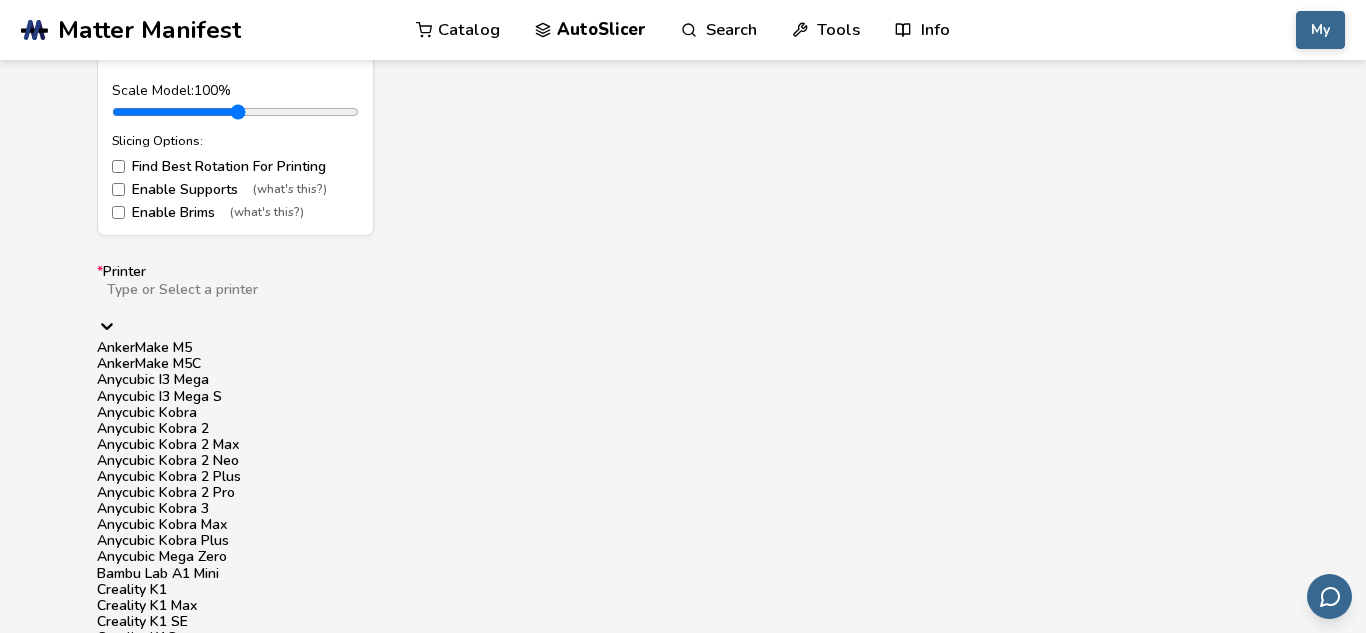 click on "Bambu Lab A1 Mini" at bounding box center [683, 574] 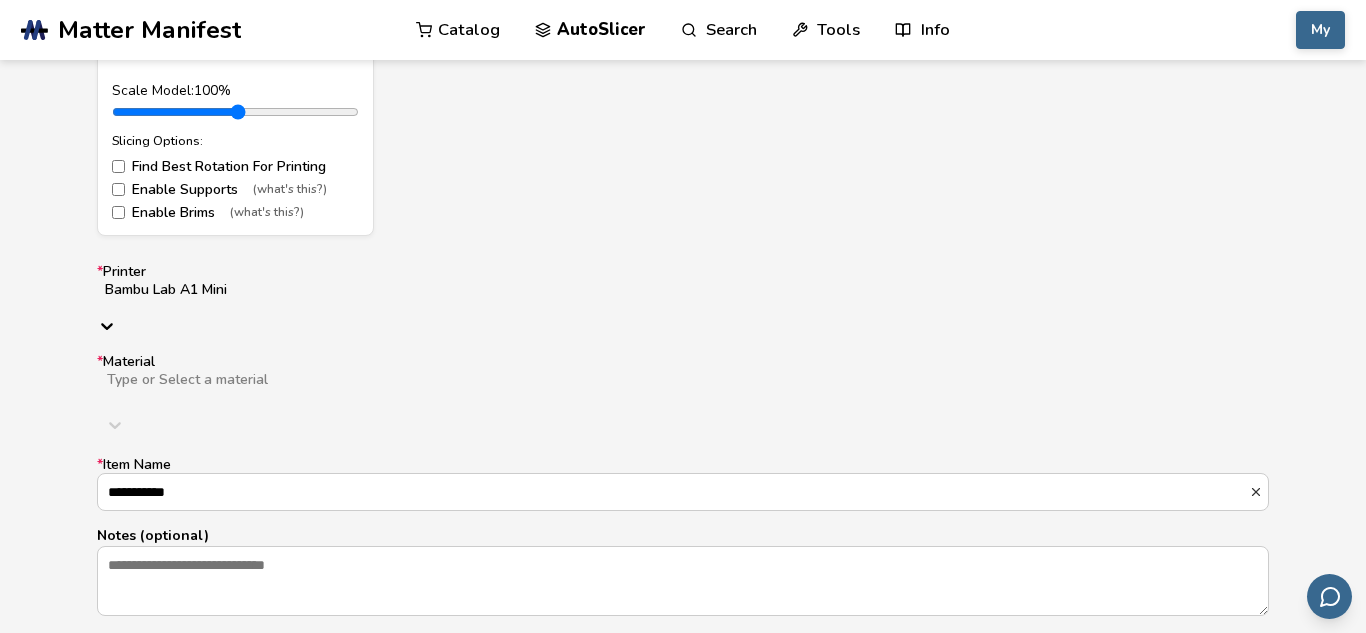 click on "* Material Type or Select a material" at bounding box center (422, 396) 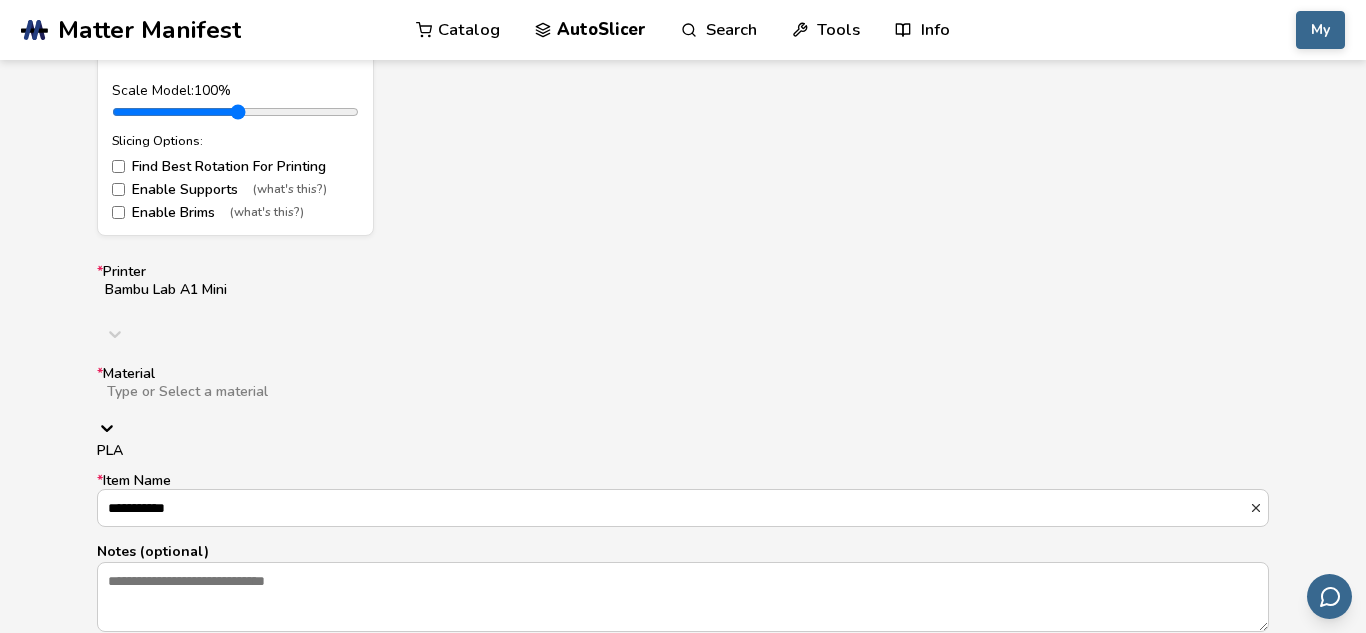 click on "PLA" at bounding box center [683, 451] 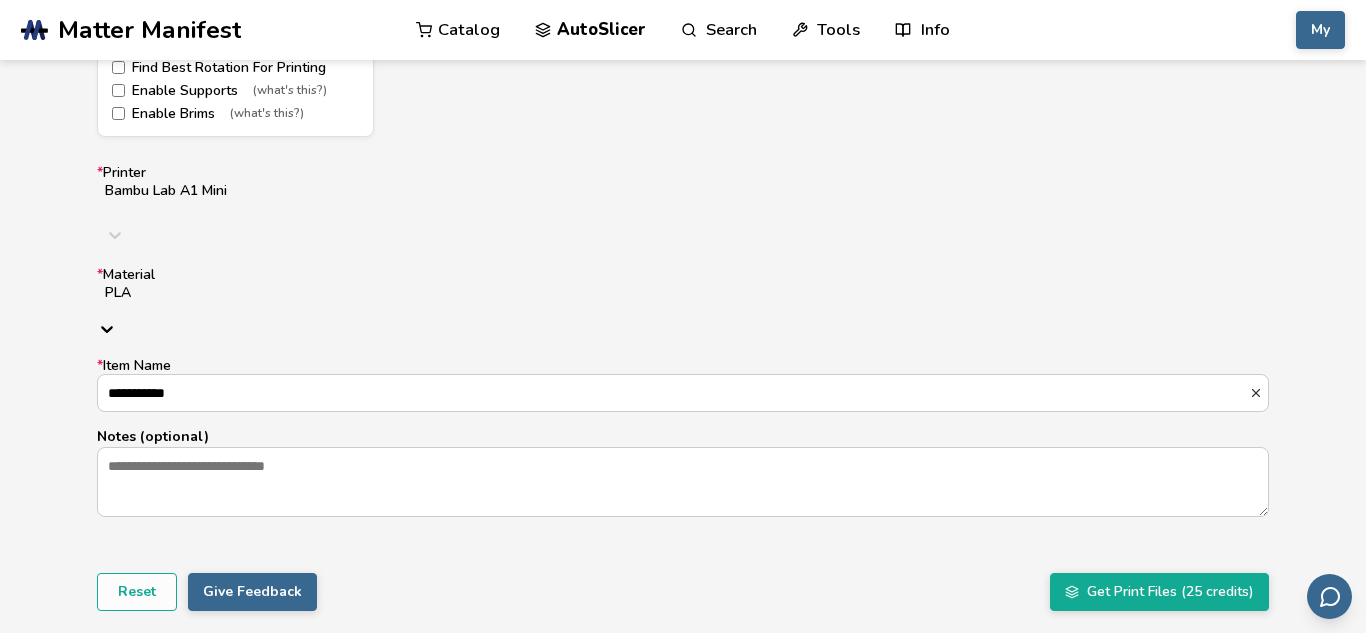 scroll, scrollTop: 1159, scrollLeft: 0, axis: vertical 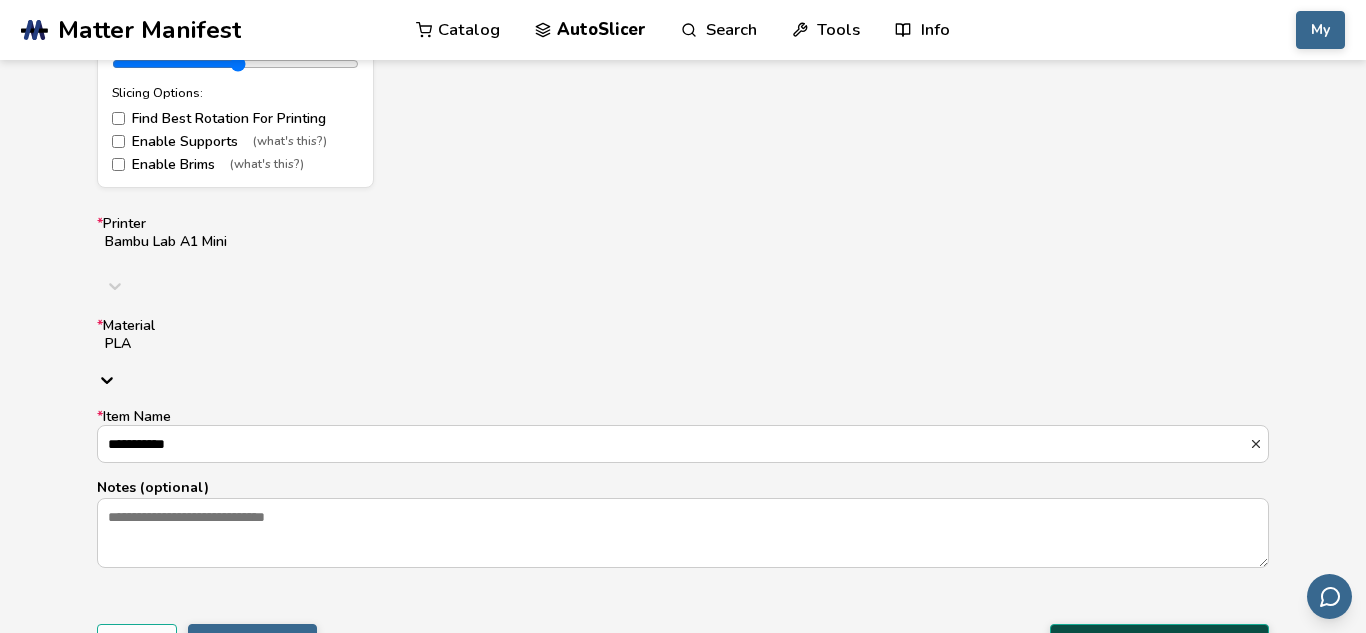 click on "Get Print Files (25 credits)" at bounding box center [1159, 643] 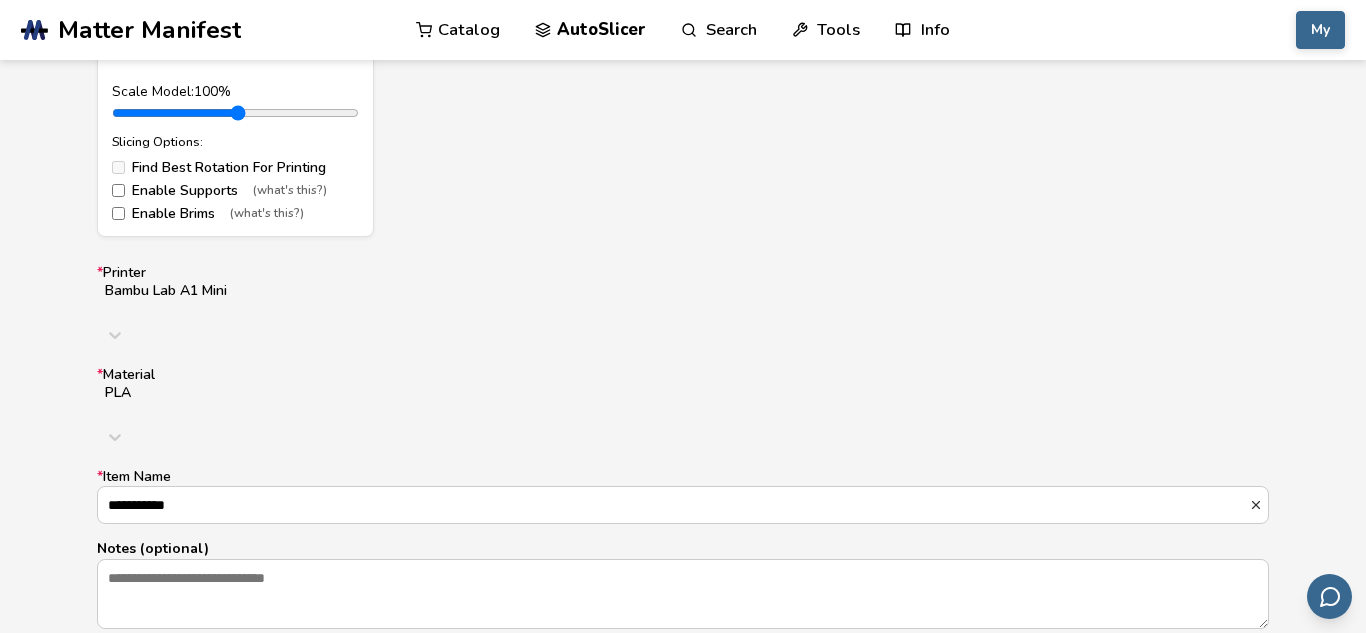 scroll, scrollTop: 1107, scrollLeft: 0, axis: vertical 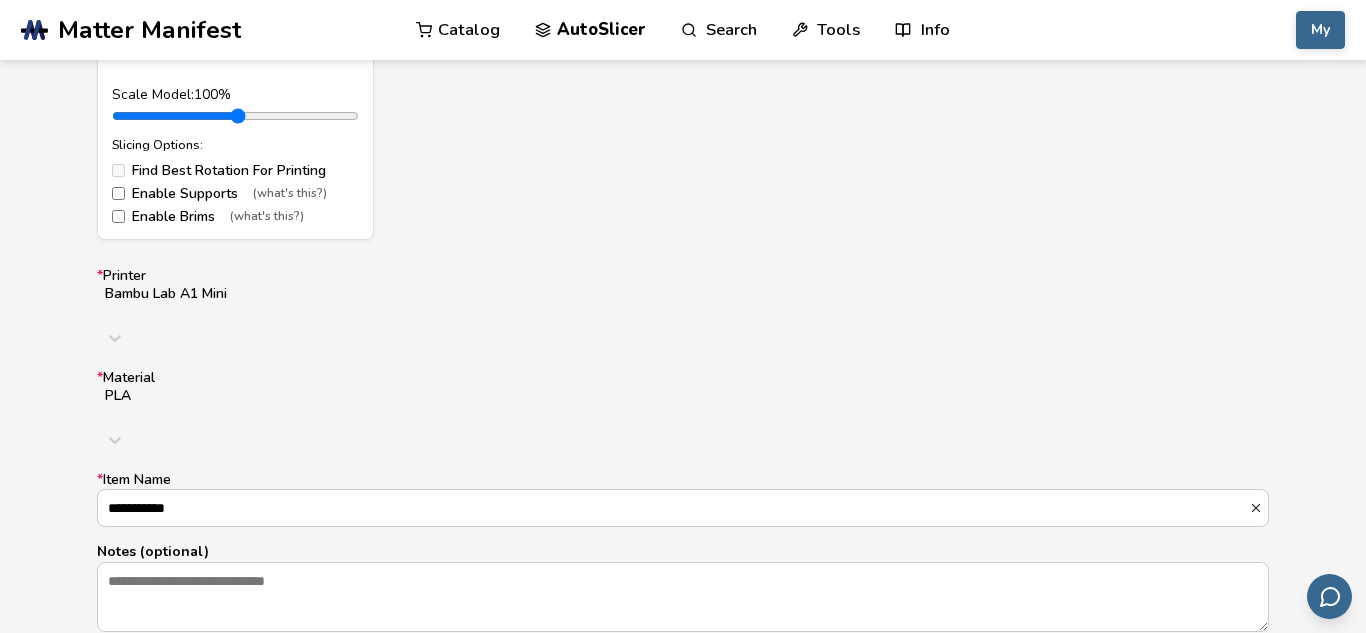 click on "**********" at bounding box center [683, 207] 